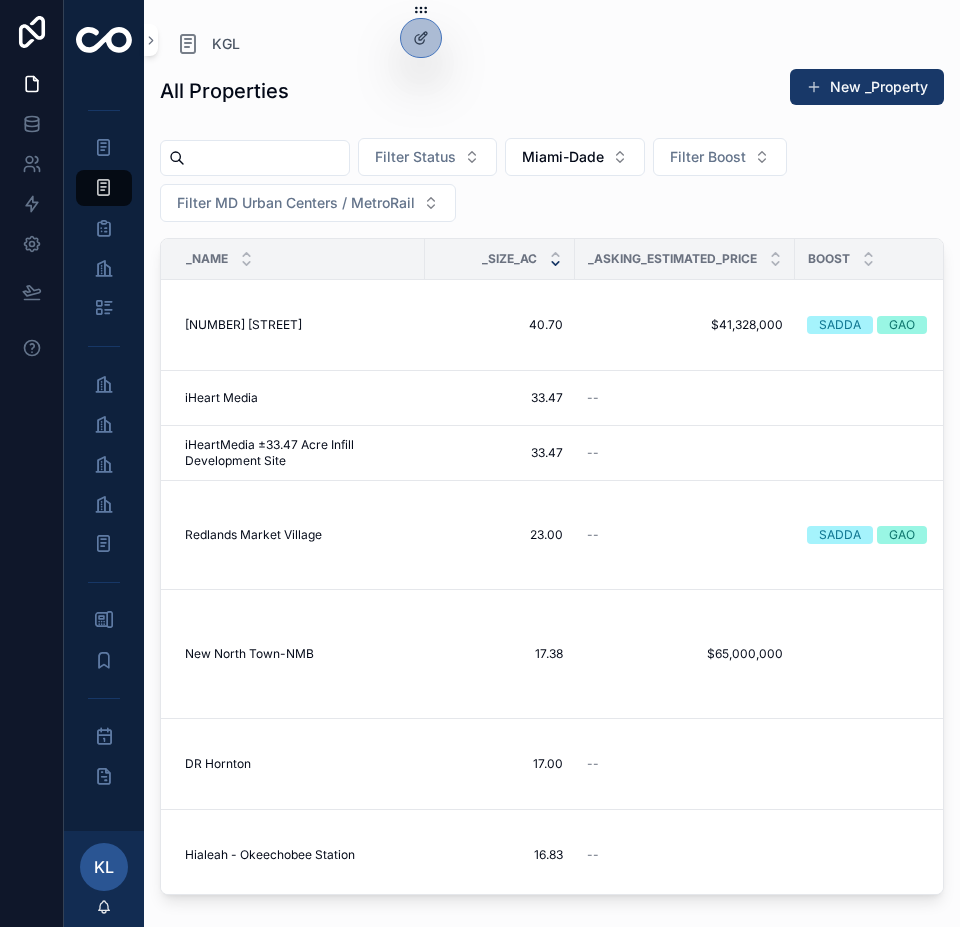 scroll, scrollTop: 0, scrollLeft: 0, axis: both 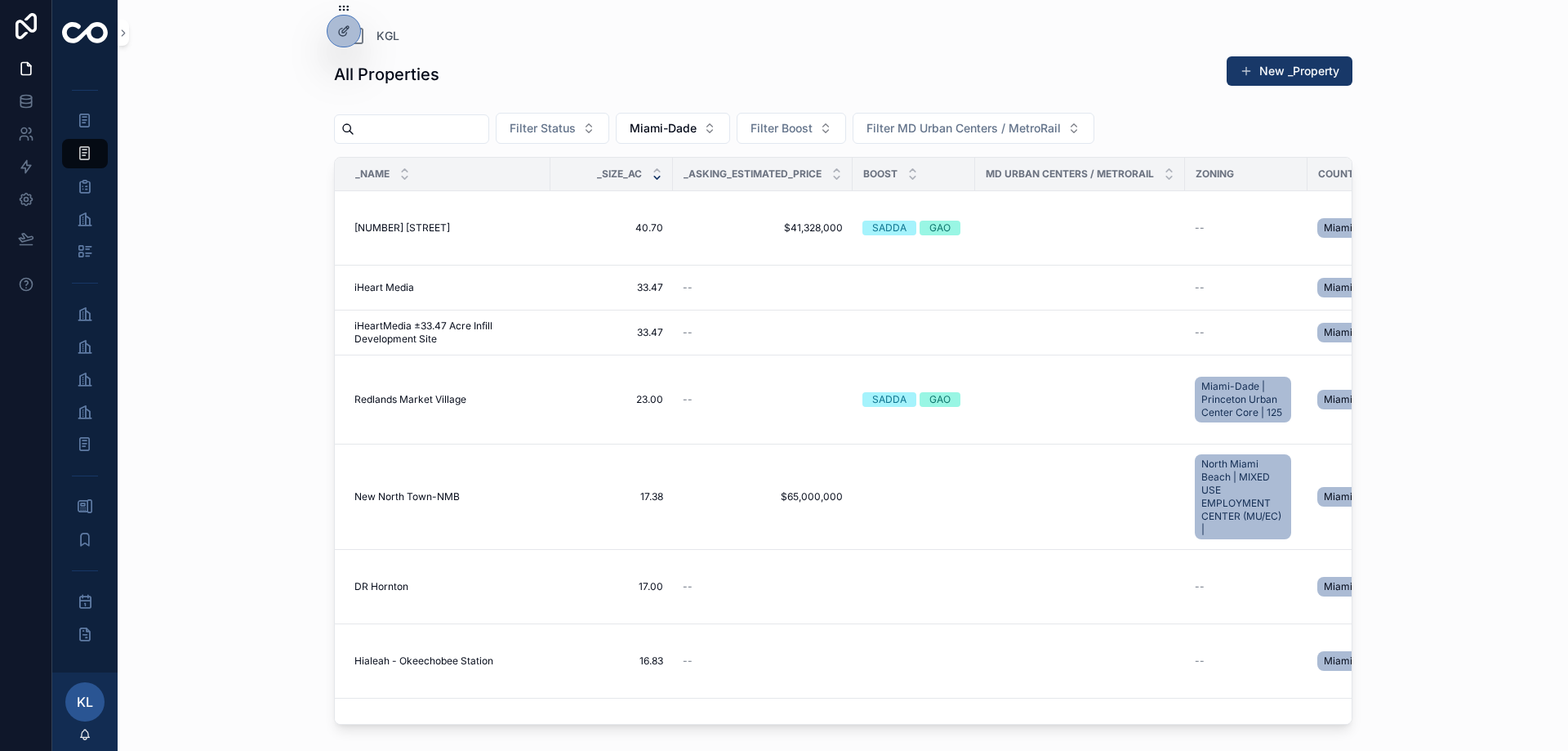 drag, startPoint x: 471, startPoint y: 123, endPoint x: 481, endPoint y: 126, distance: 10.440307 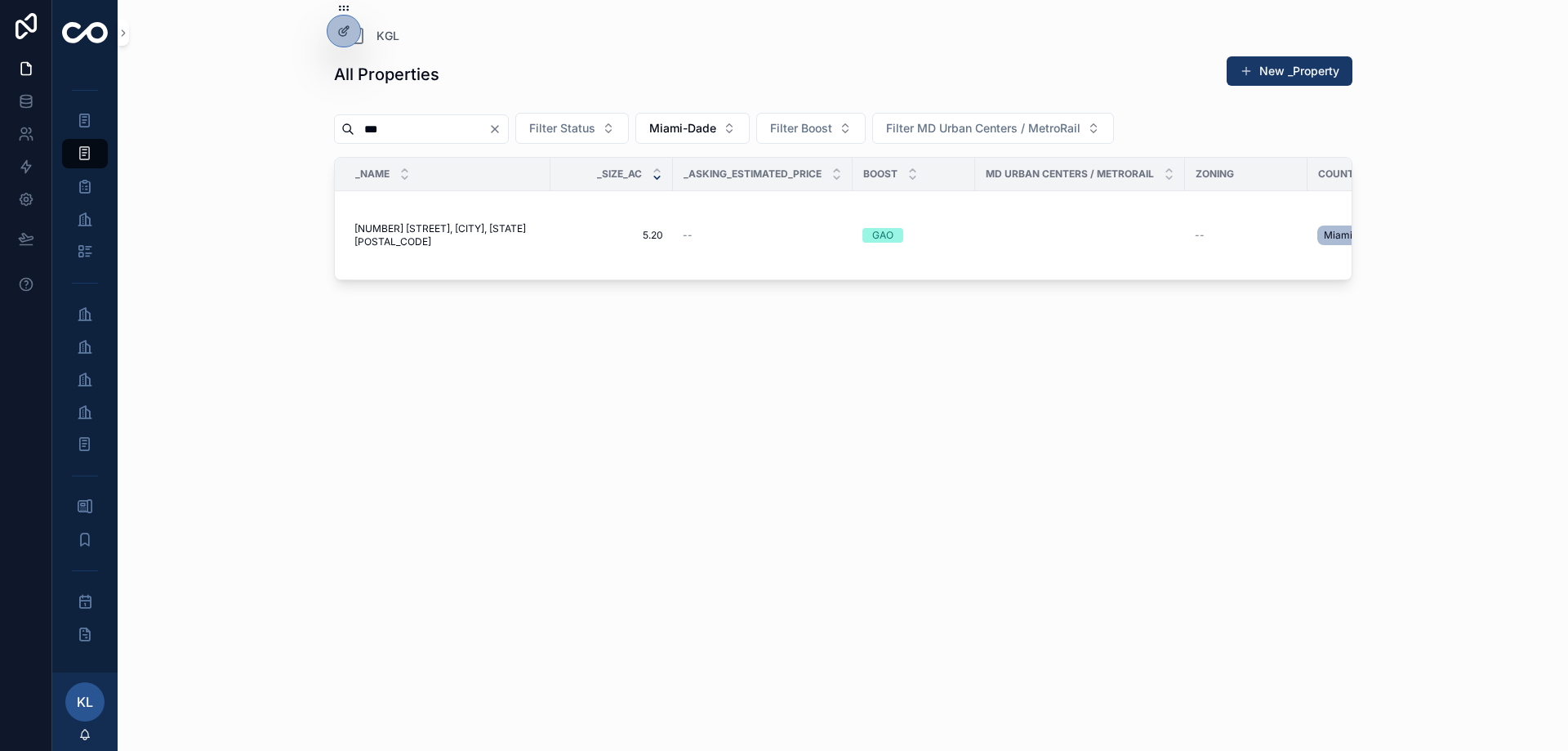 click on "*** Filter Status Miami-Dade Filter Boost Filter MD Urban Centers / MetroRail" at bounding box center [843, 132] 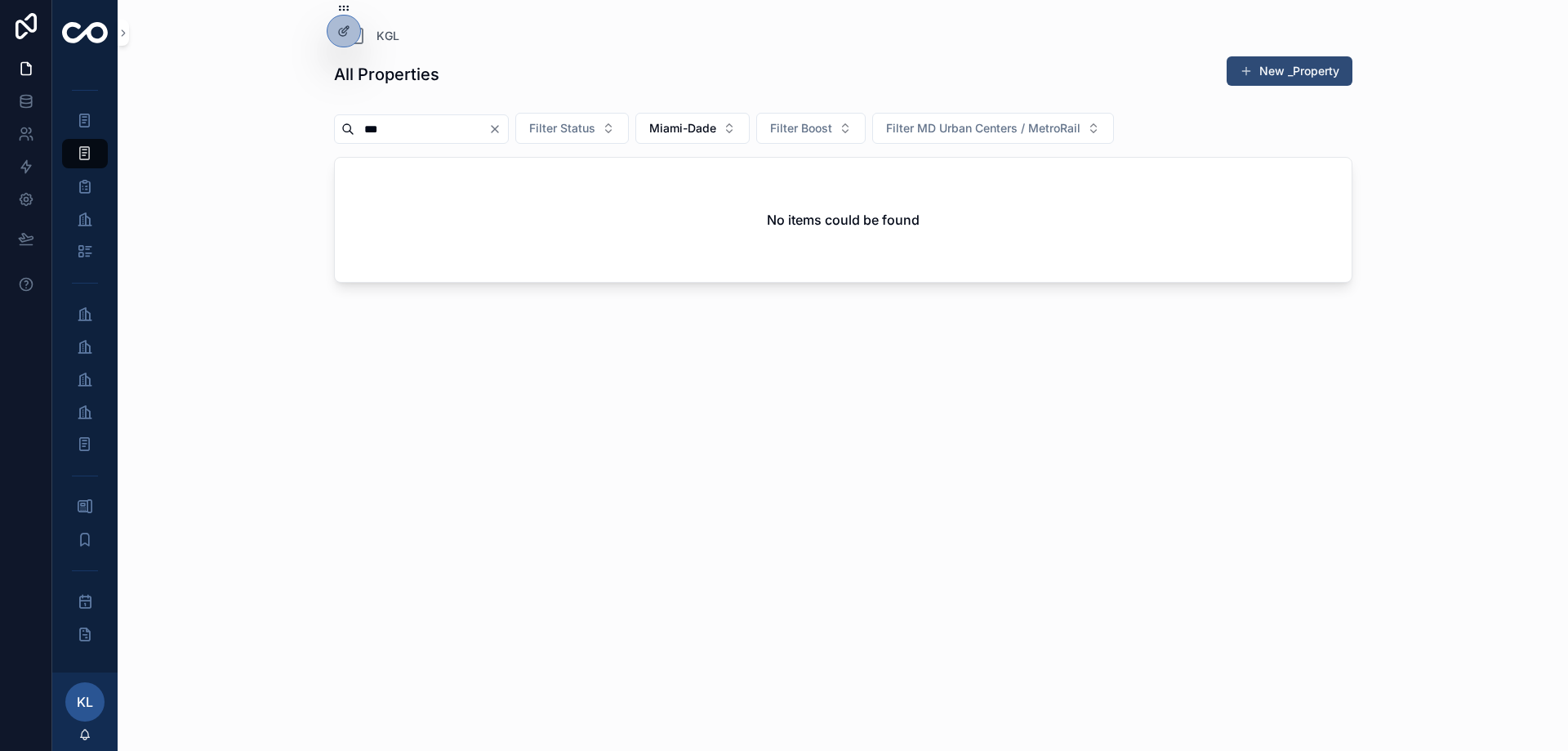 type on "***" 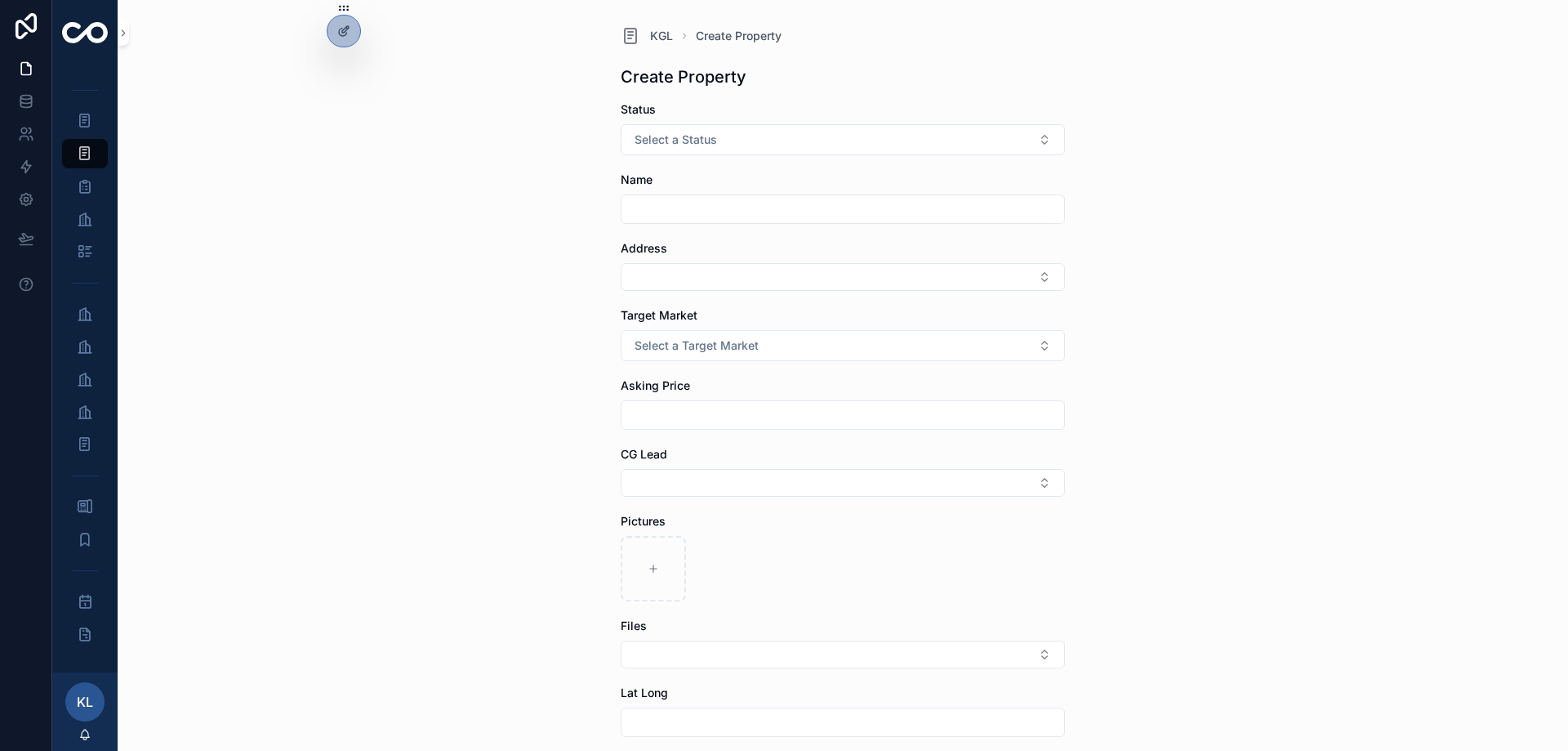 click at bounding box center [843, 209] 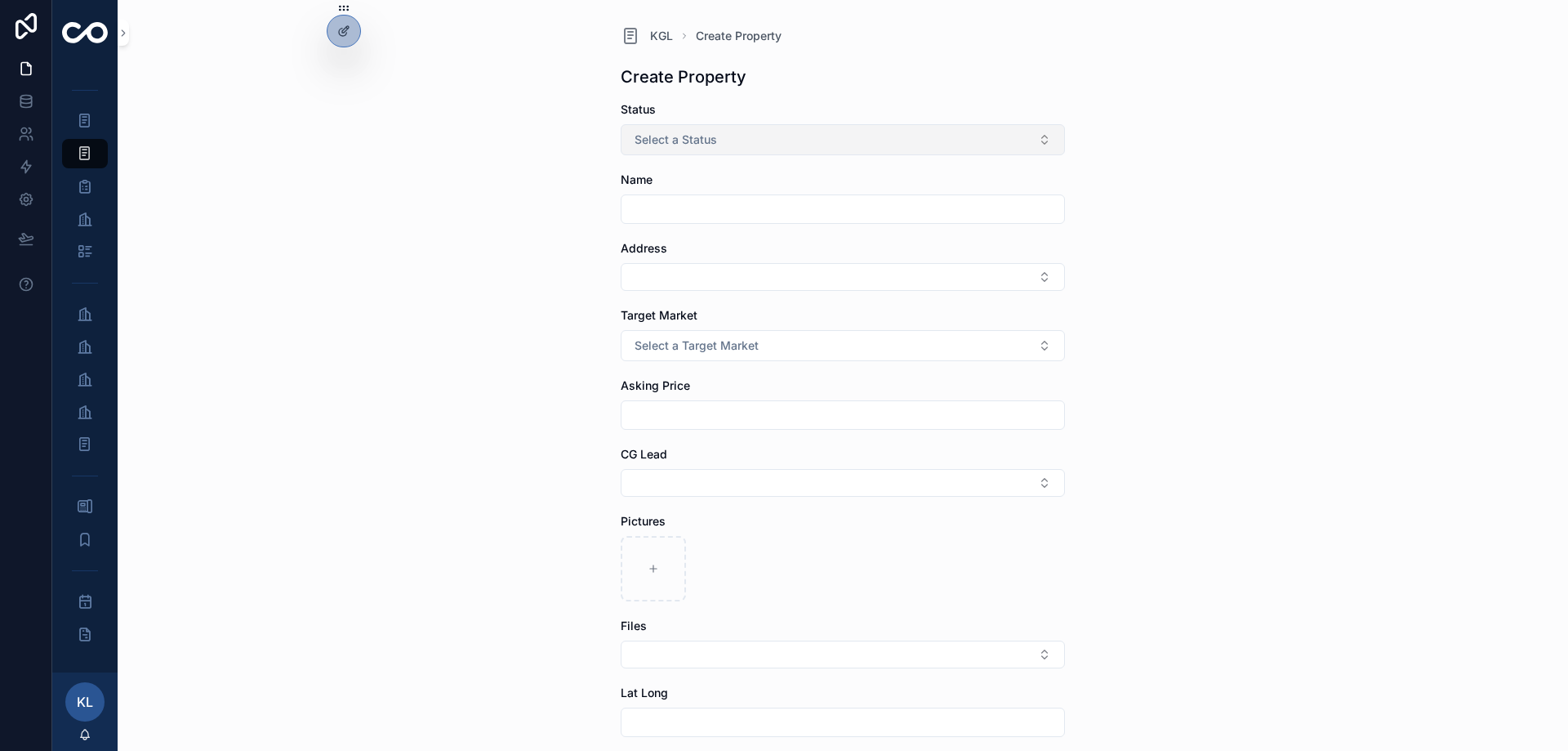click on "Select a Status" at bounding box center [843, 140] 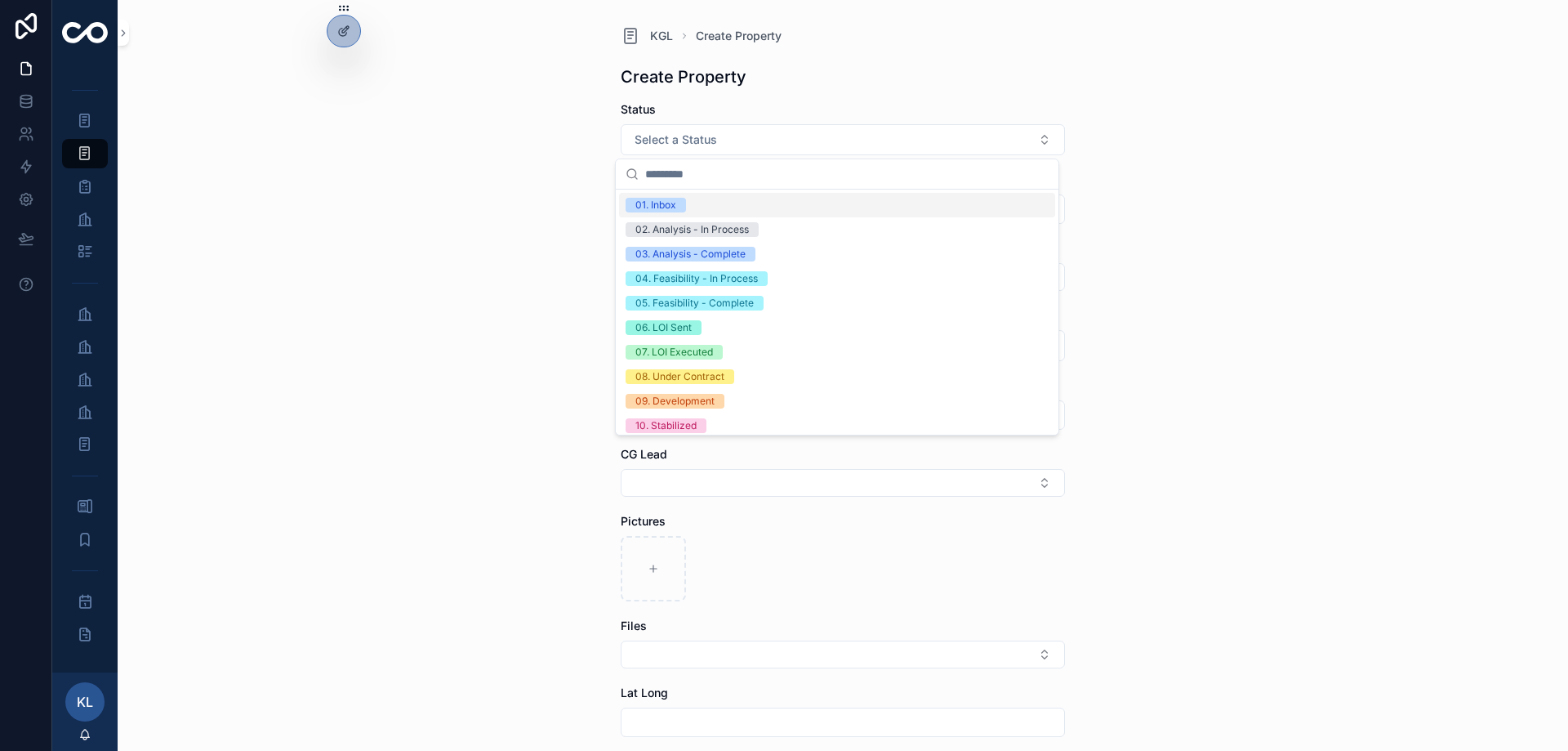 click on "01. Inbox" at bounding box center [837, 205] 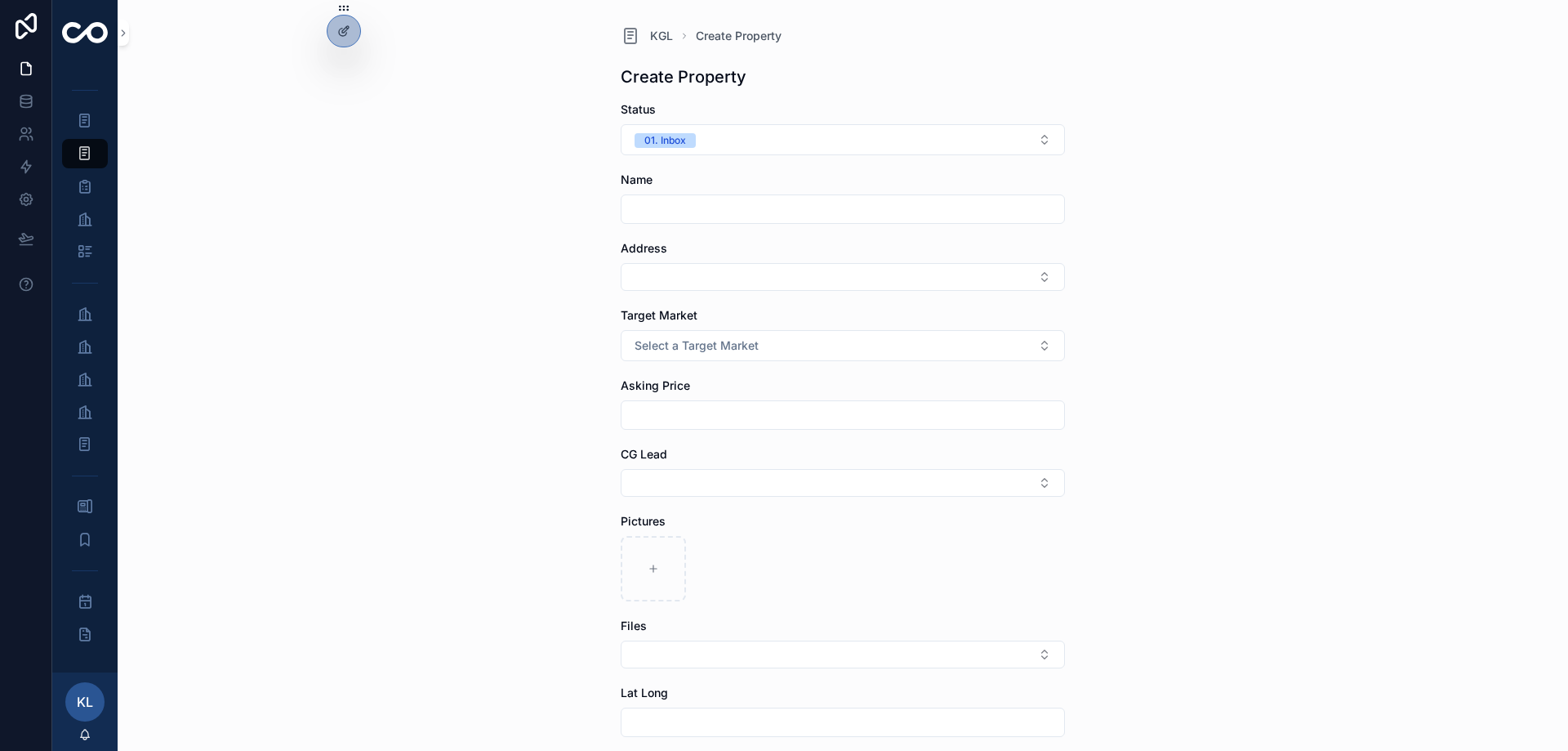 click at bounding box center (843, 209) 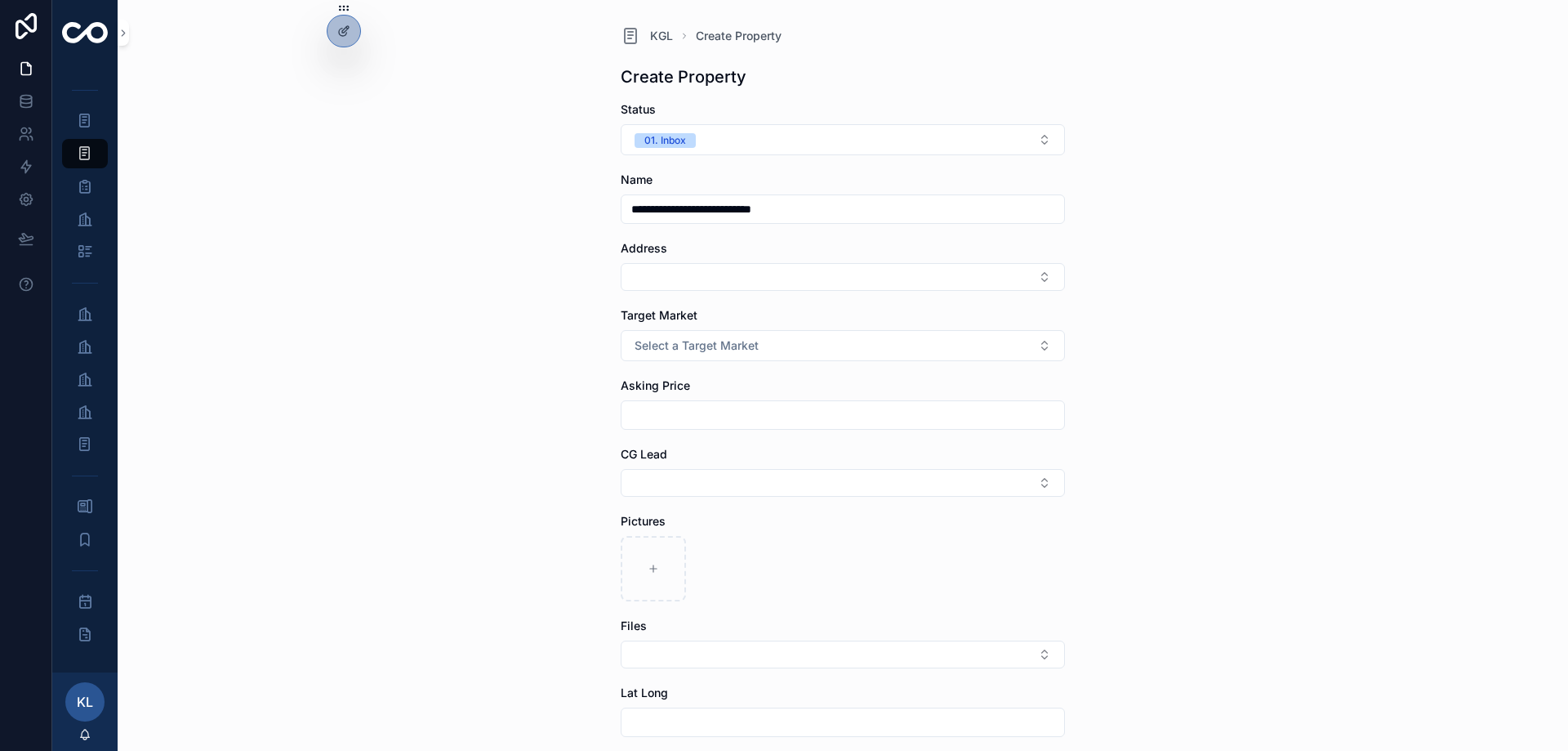 paste on "**********" 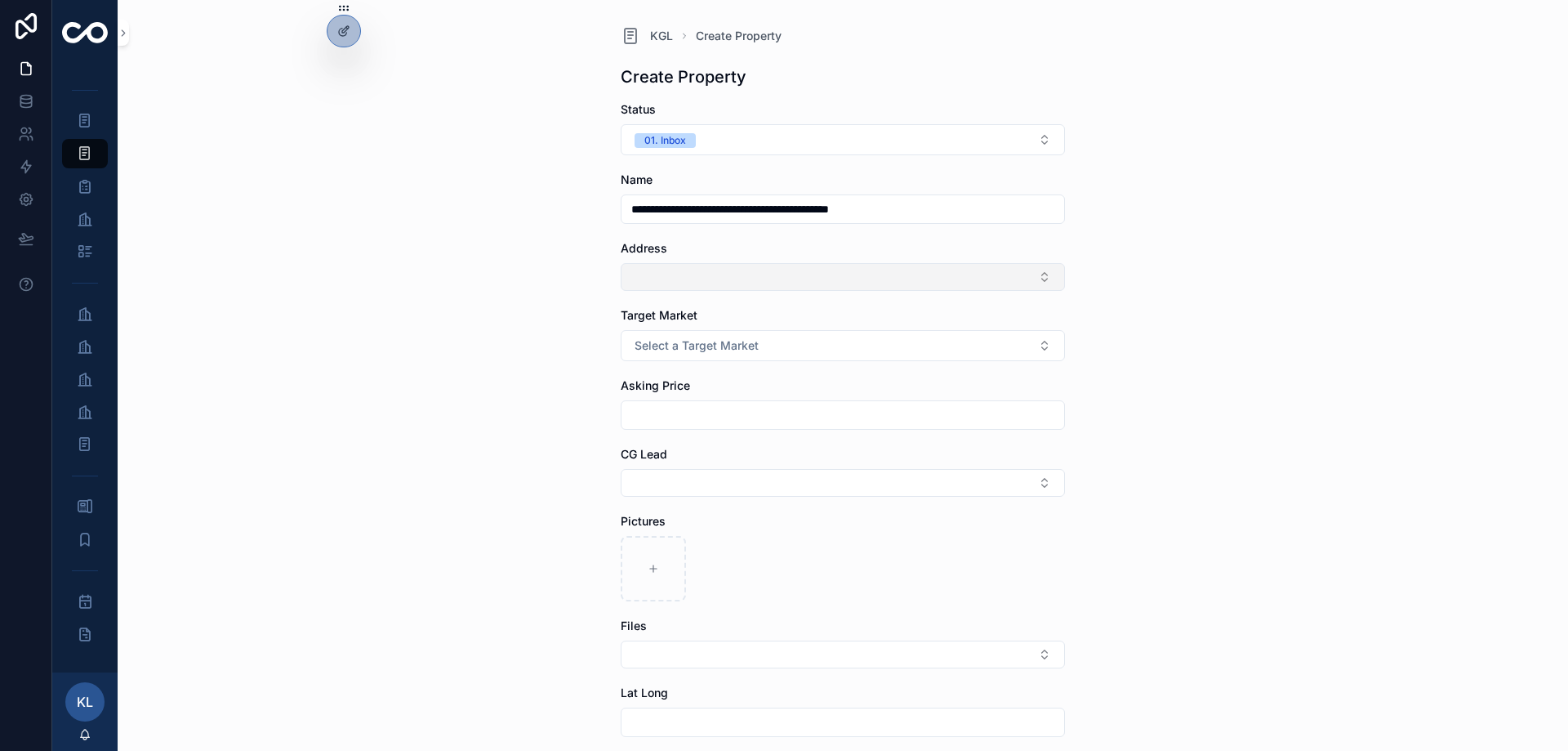 type on "**********" 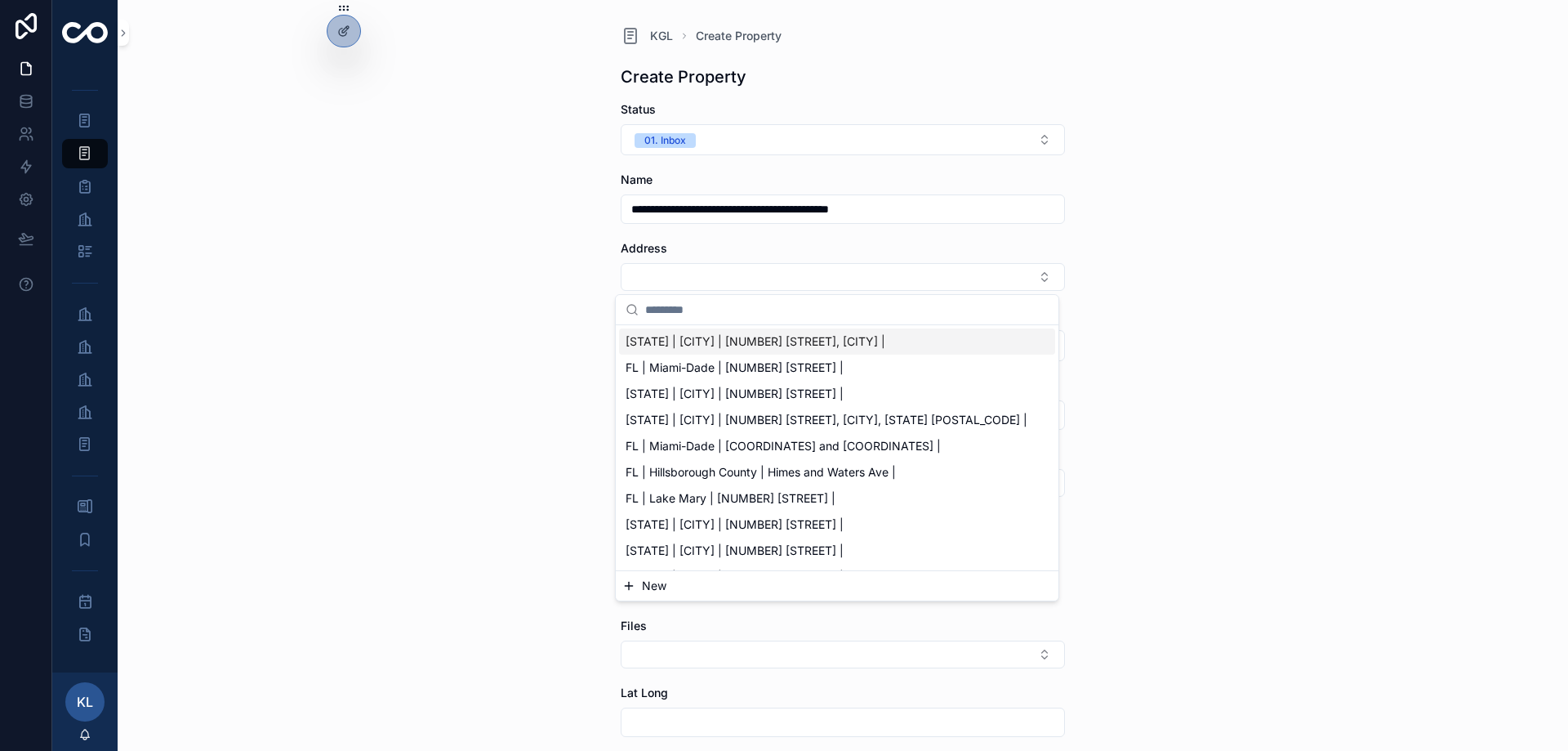 drag, startPoint x: 547, startPoint y: 272, endPoint x: 582, endPoint y: 293, distance: 40.81666 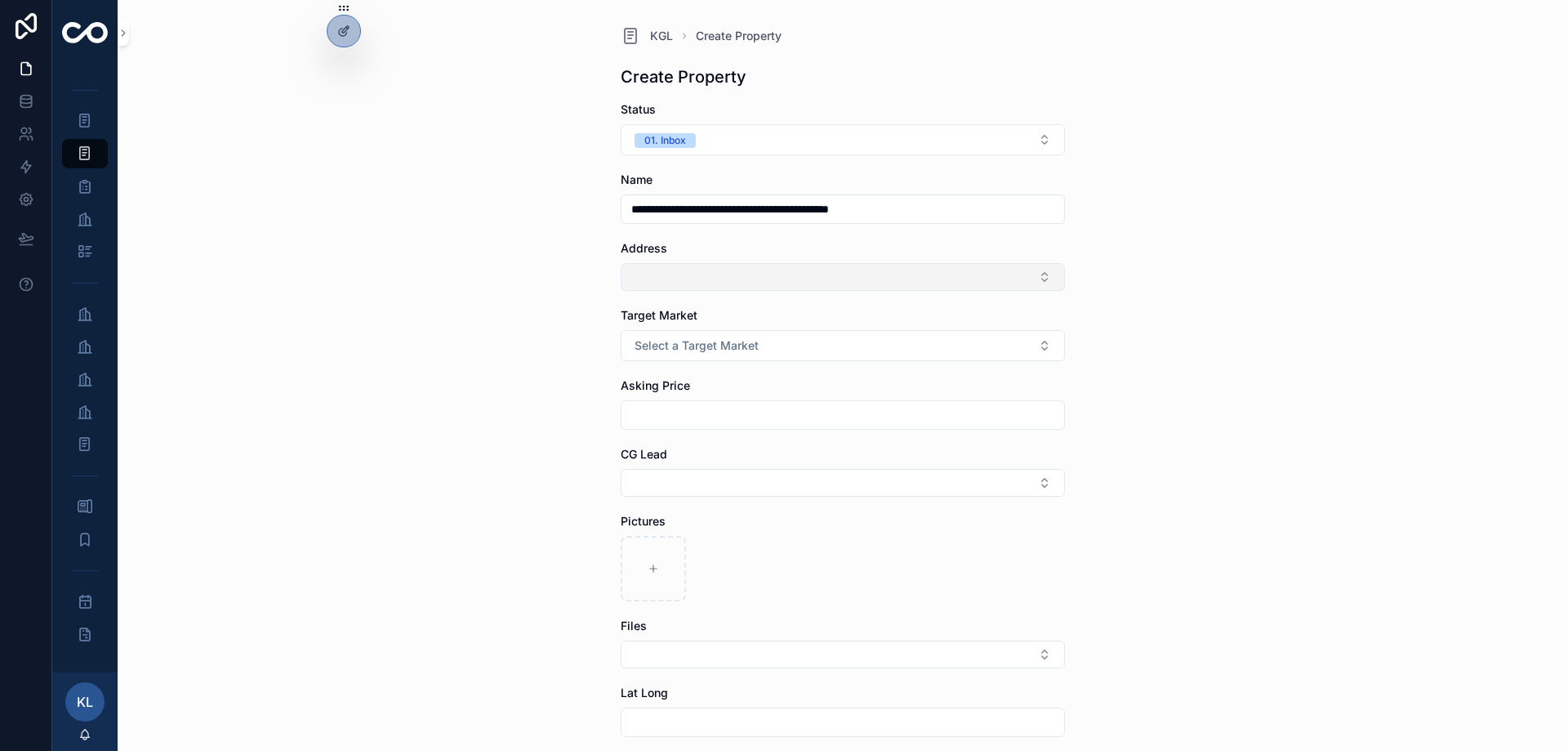 click at bounding box center [843, 277] 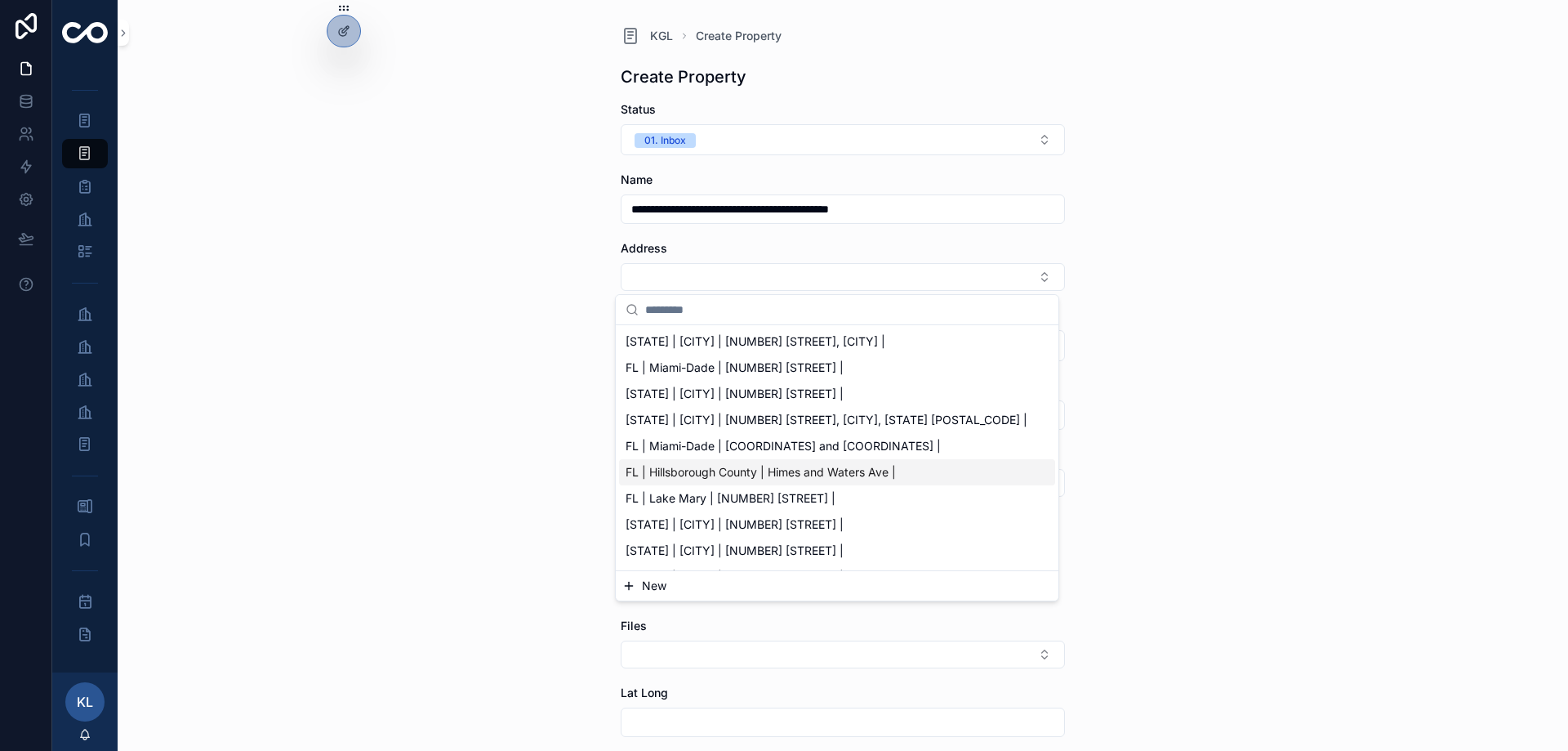 click 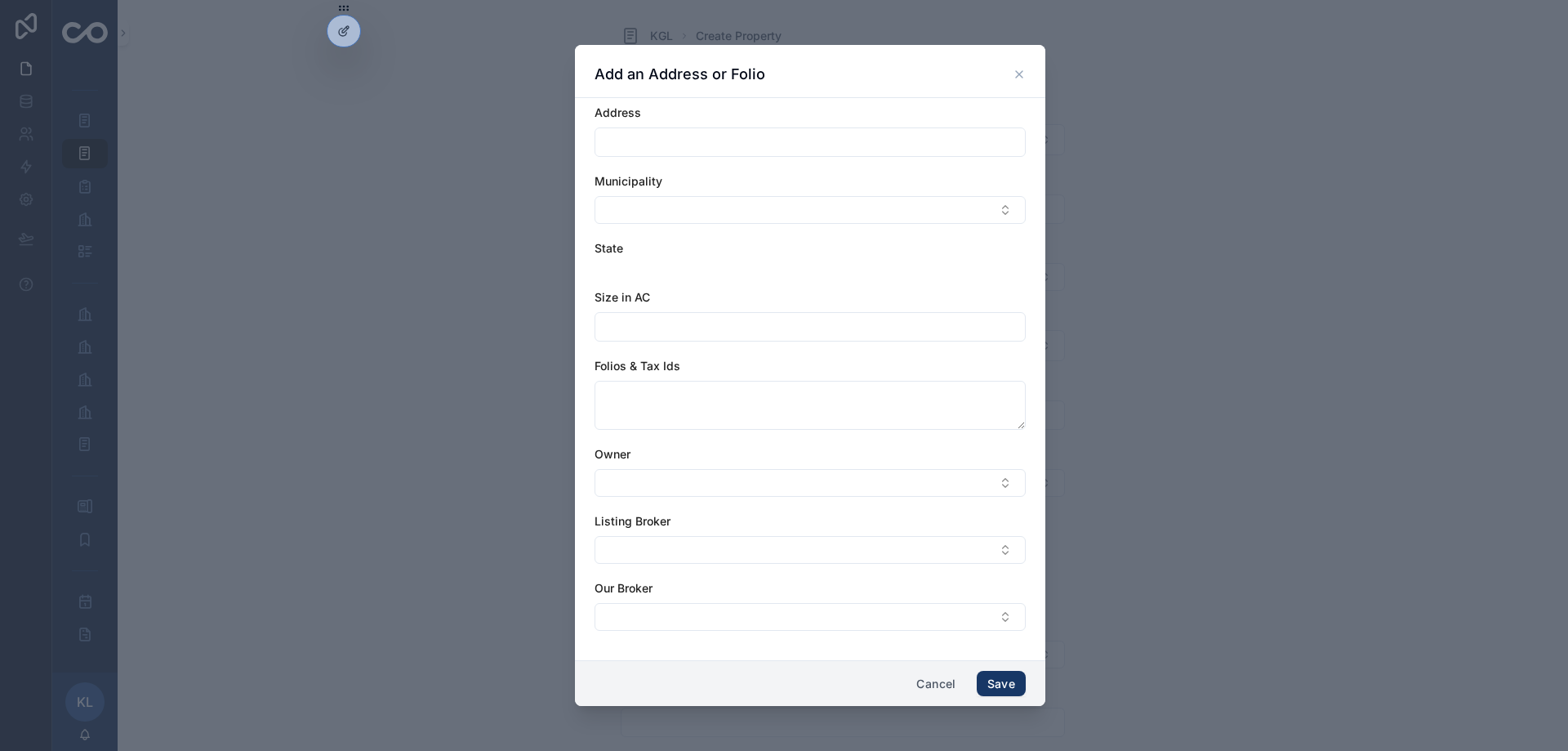 click at bounding box center (810, 142) 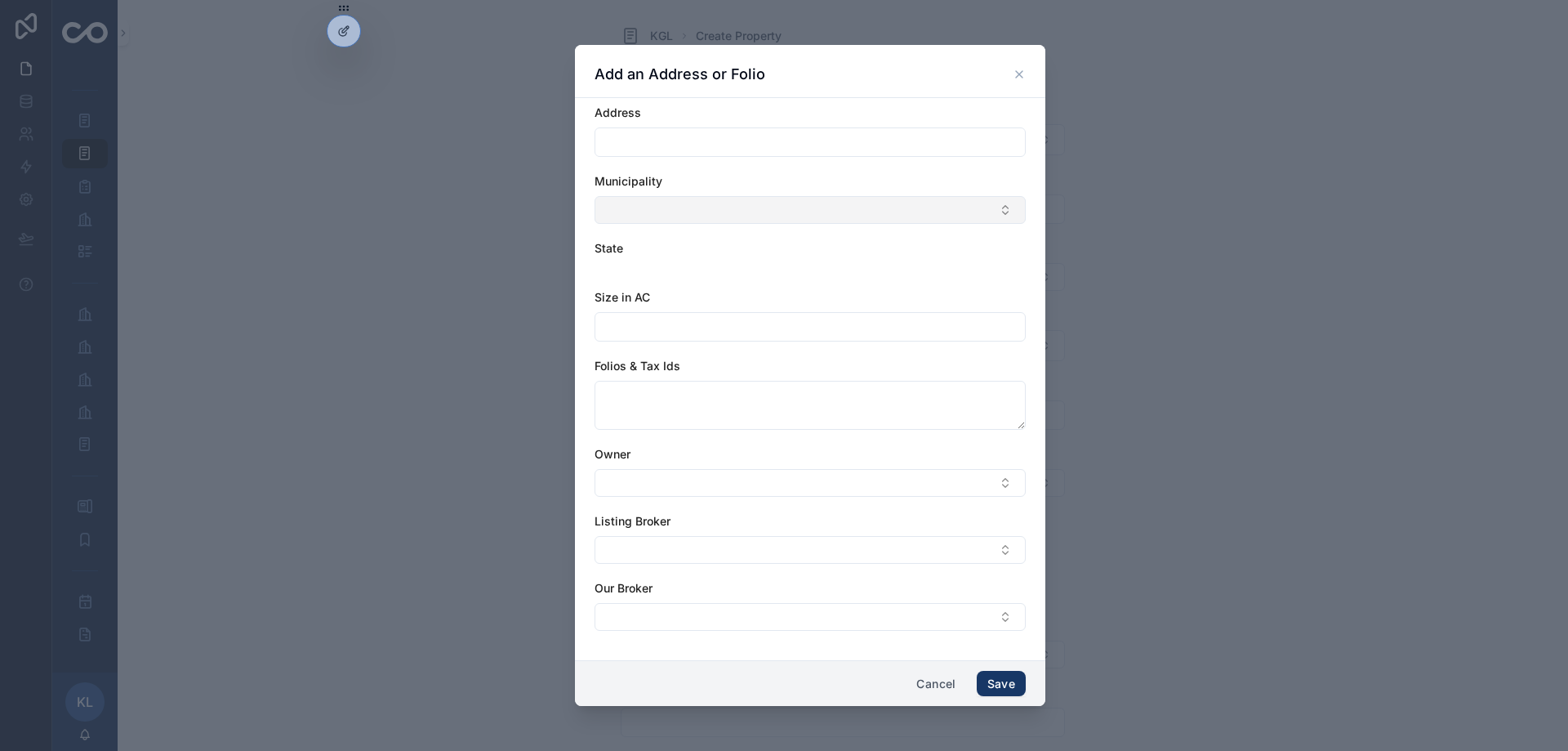 paste on "**********" 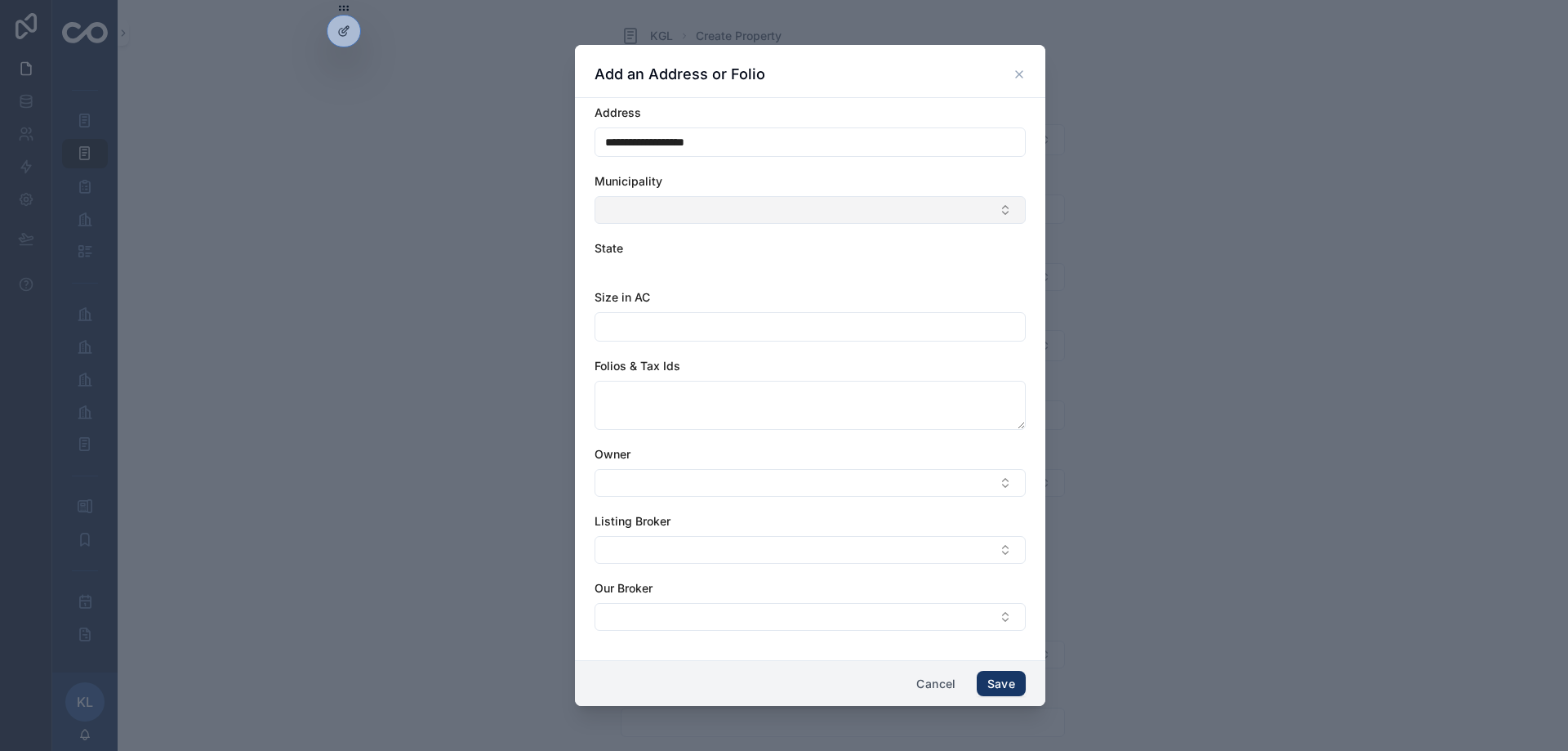 type on "**********" 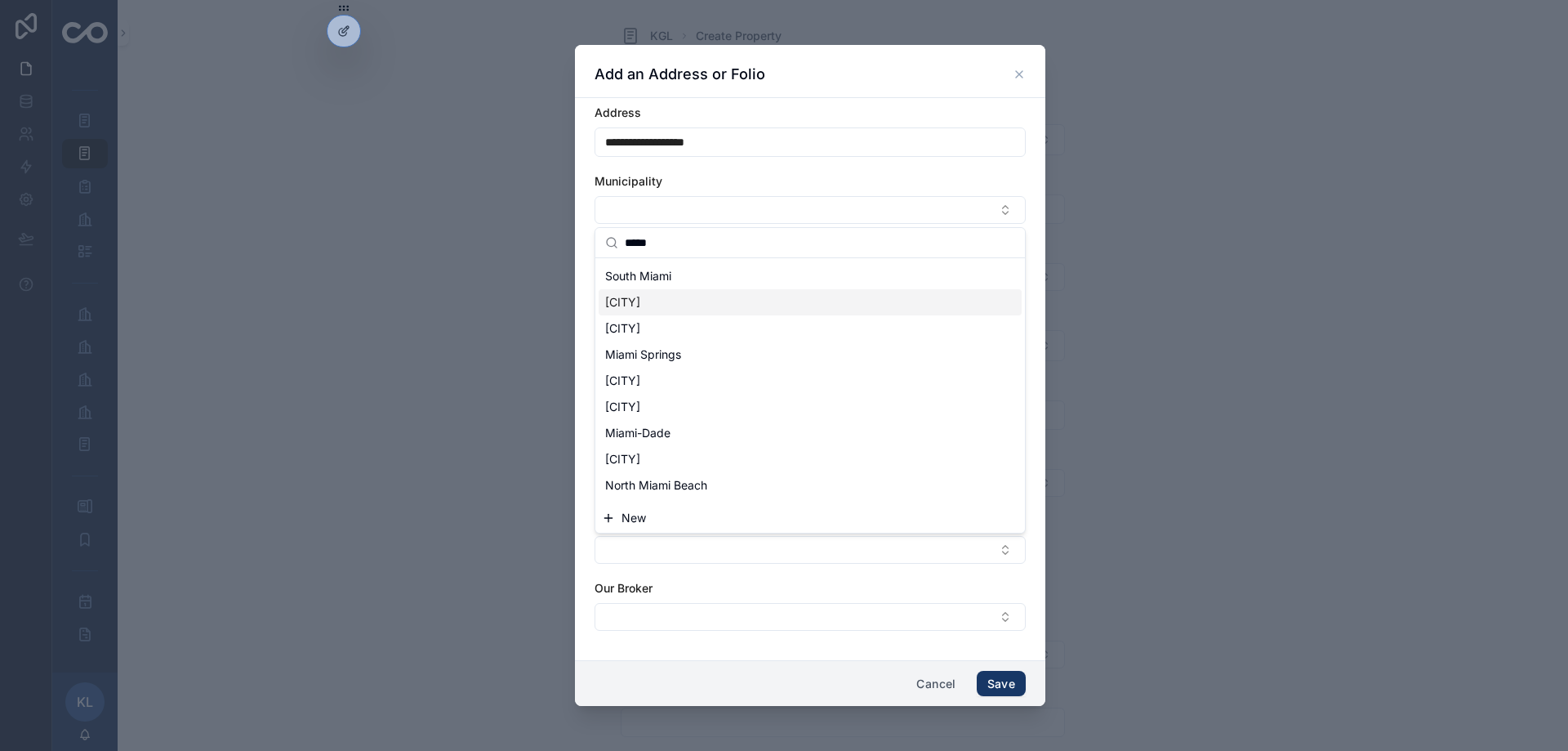 scroll, scrollTop: 75, scrollLeft: 0, axis: vertical 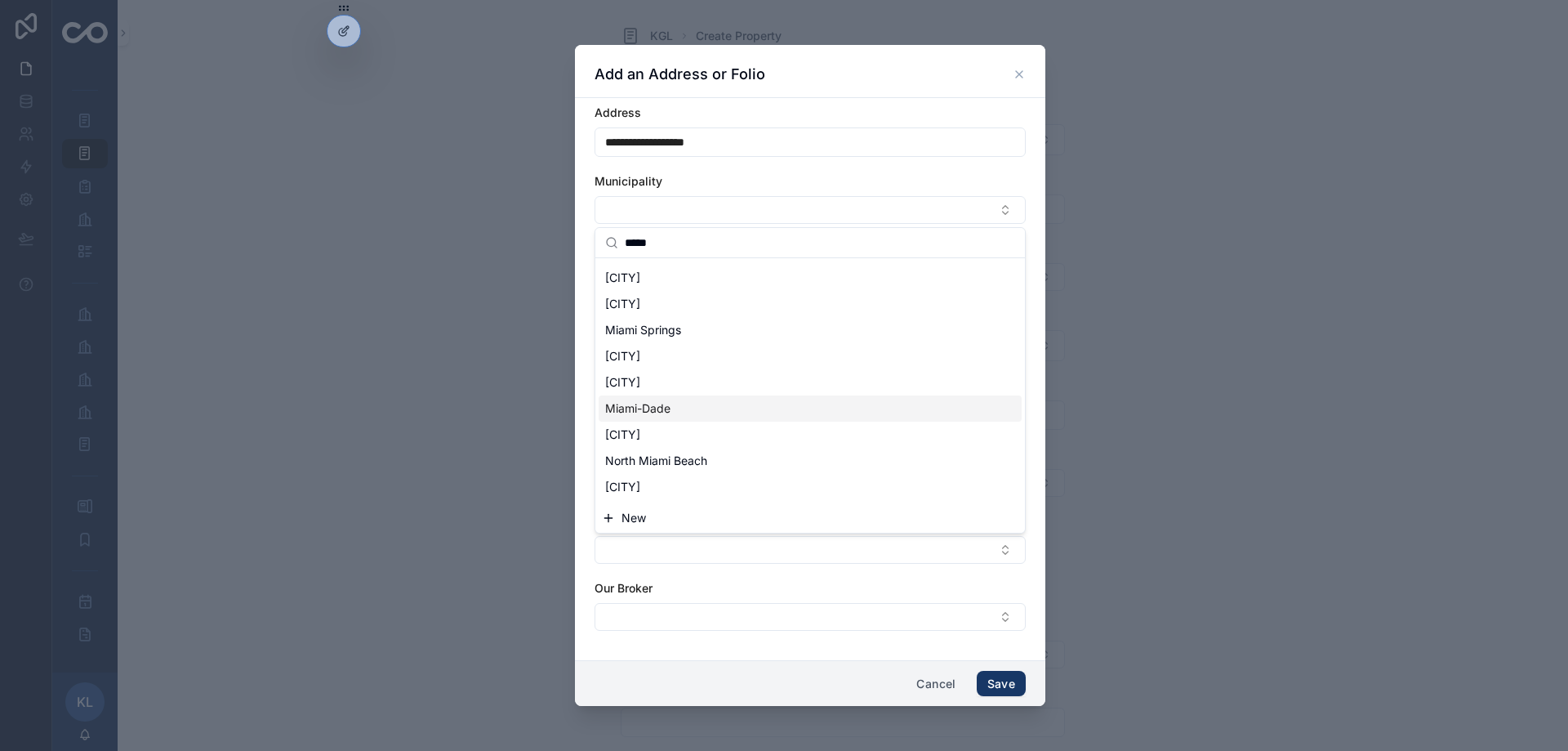 type on "*****" 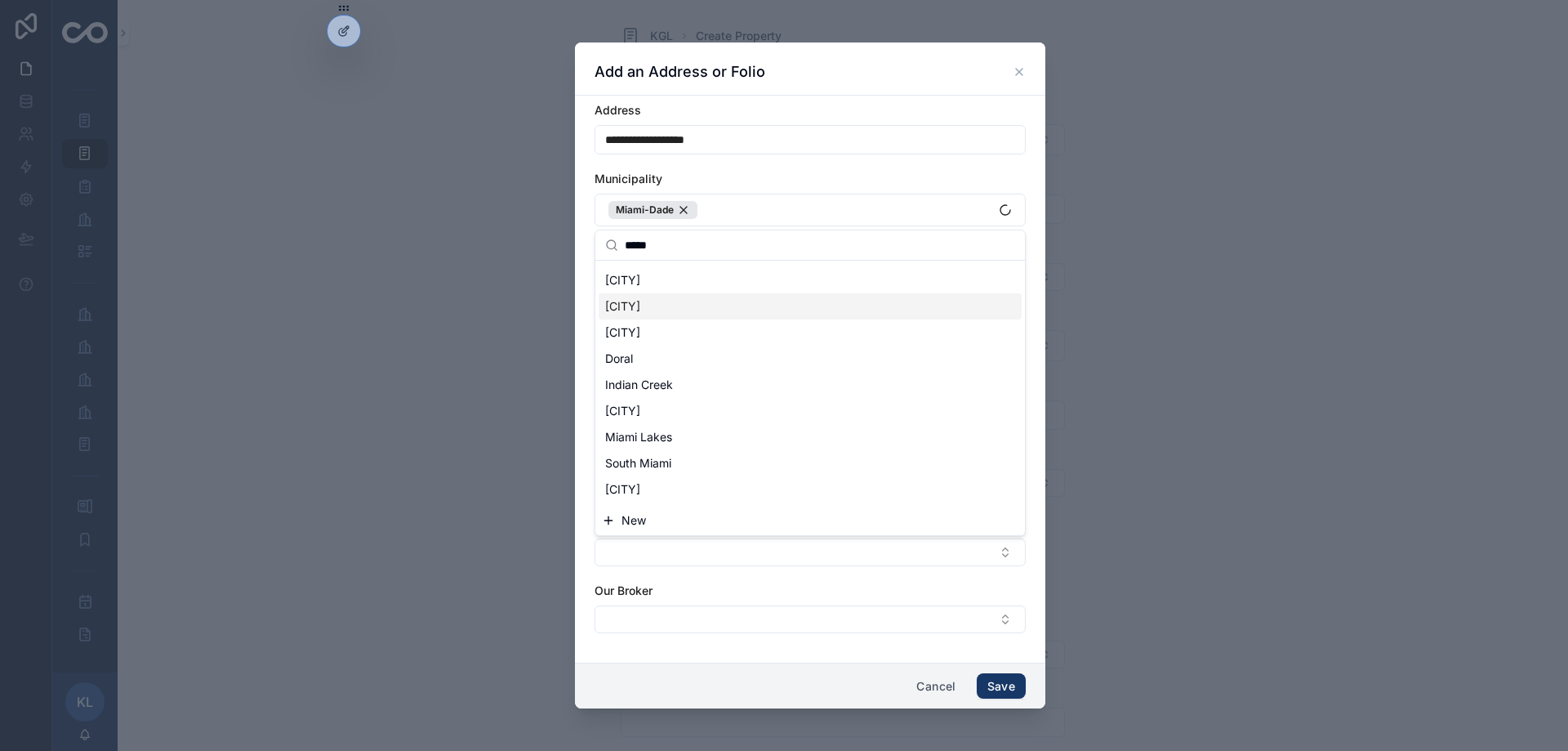 click on "**********" at bounding box center [810, 379] 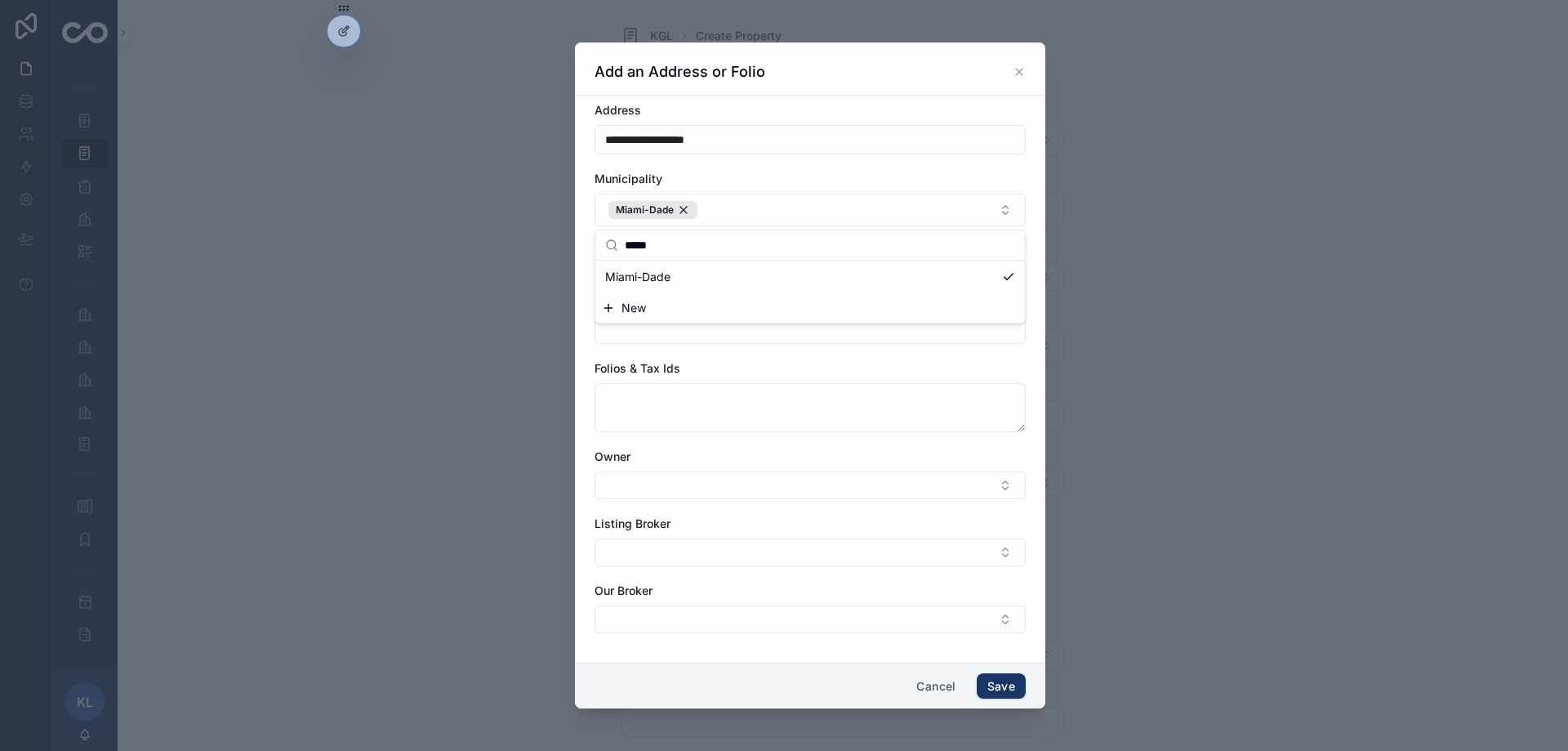scroll, scrollTop: 0, scrollLeft: 0, axis: both 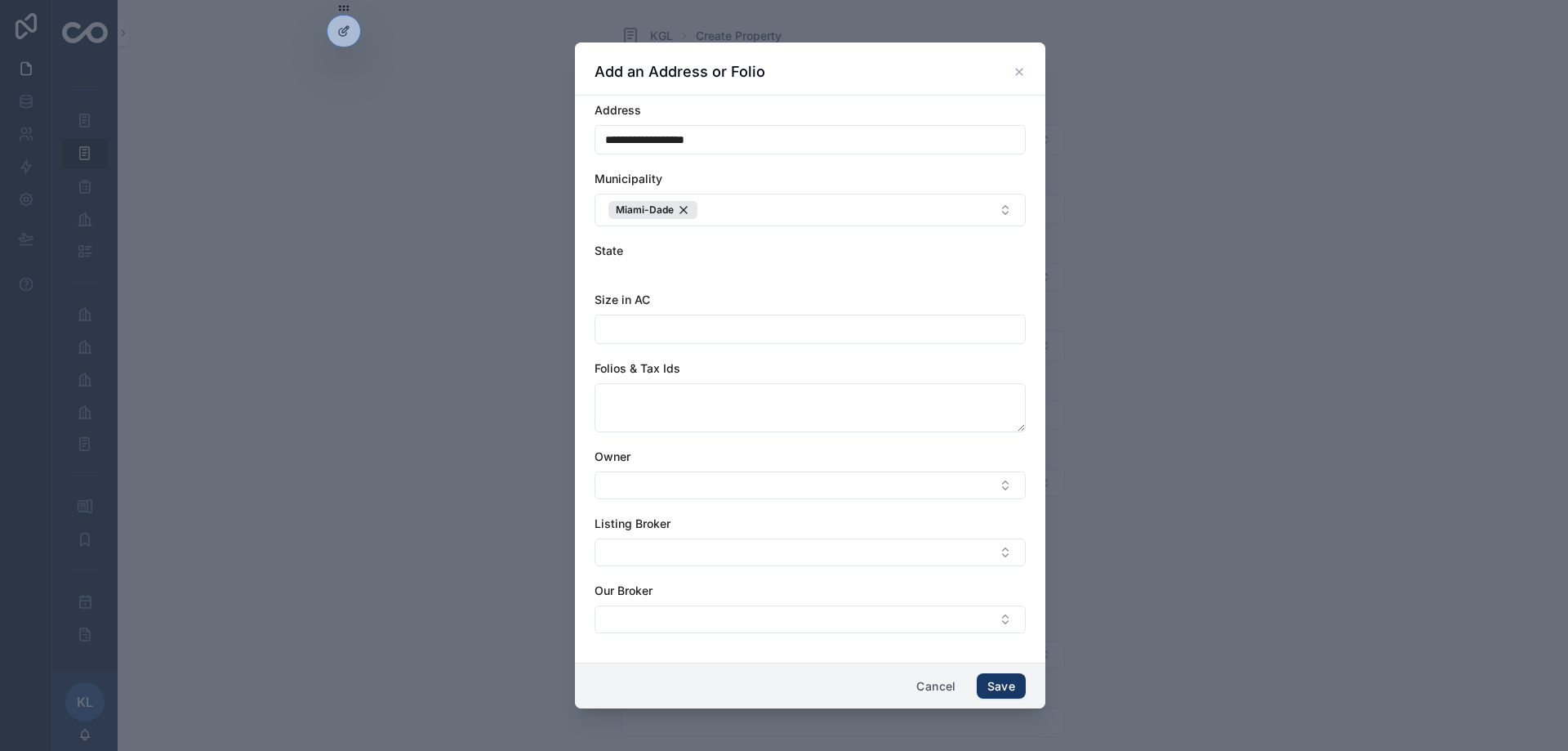 click at bounding box center (810, 329) 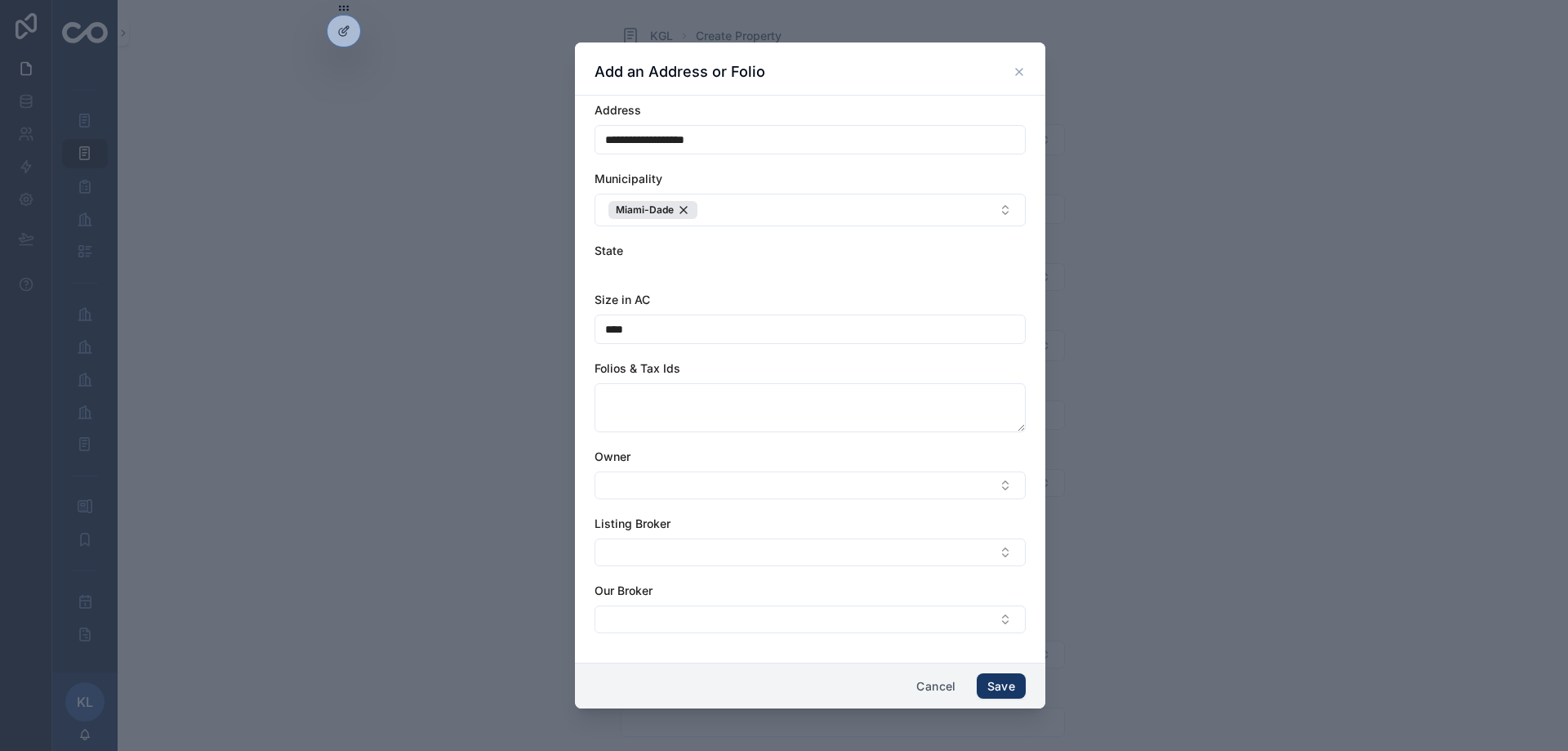 type on "****" 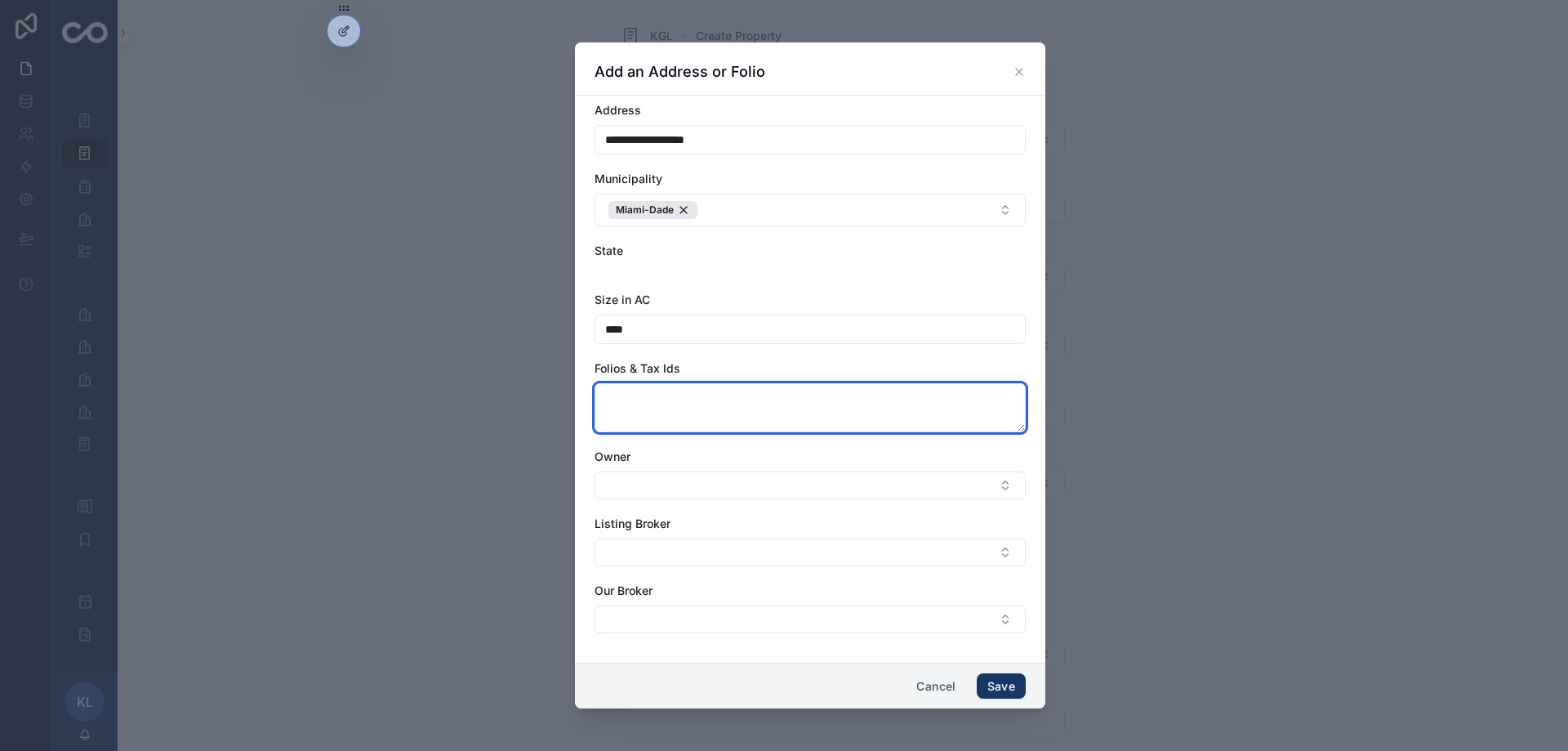 click at bounding box center [810, 408] 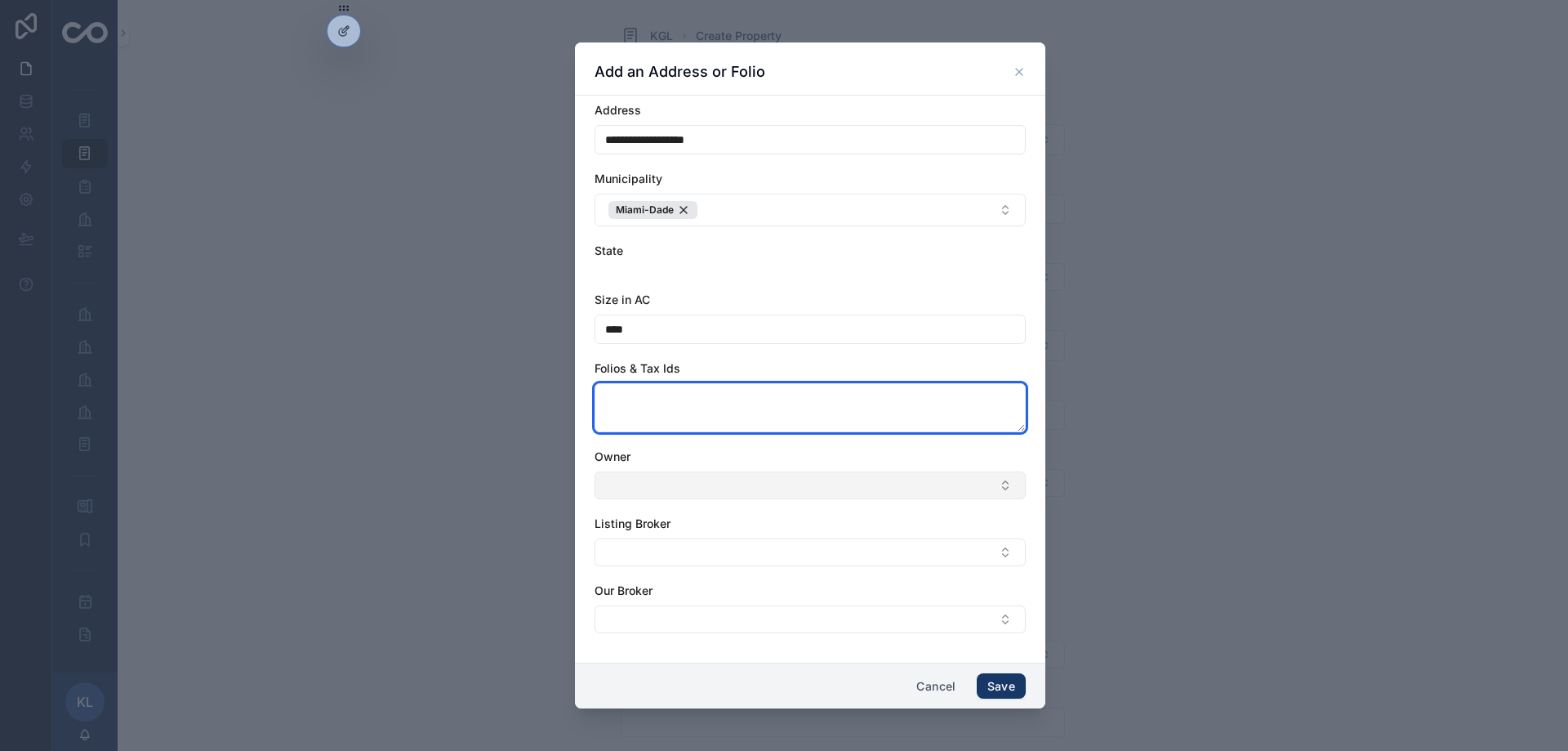 paste on "**********" 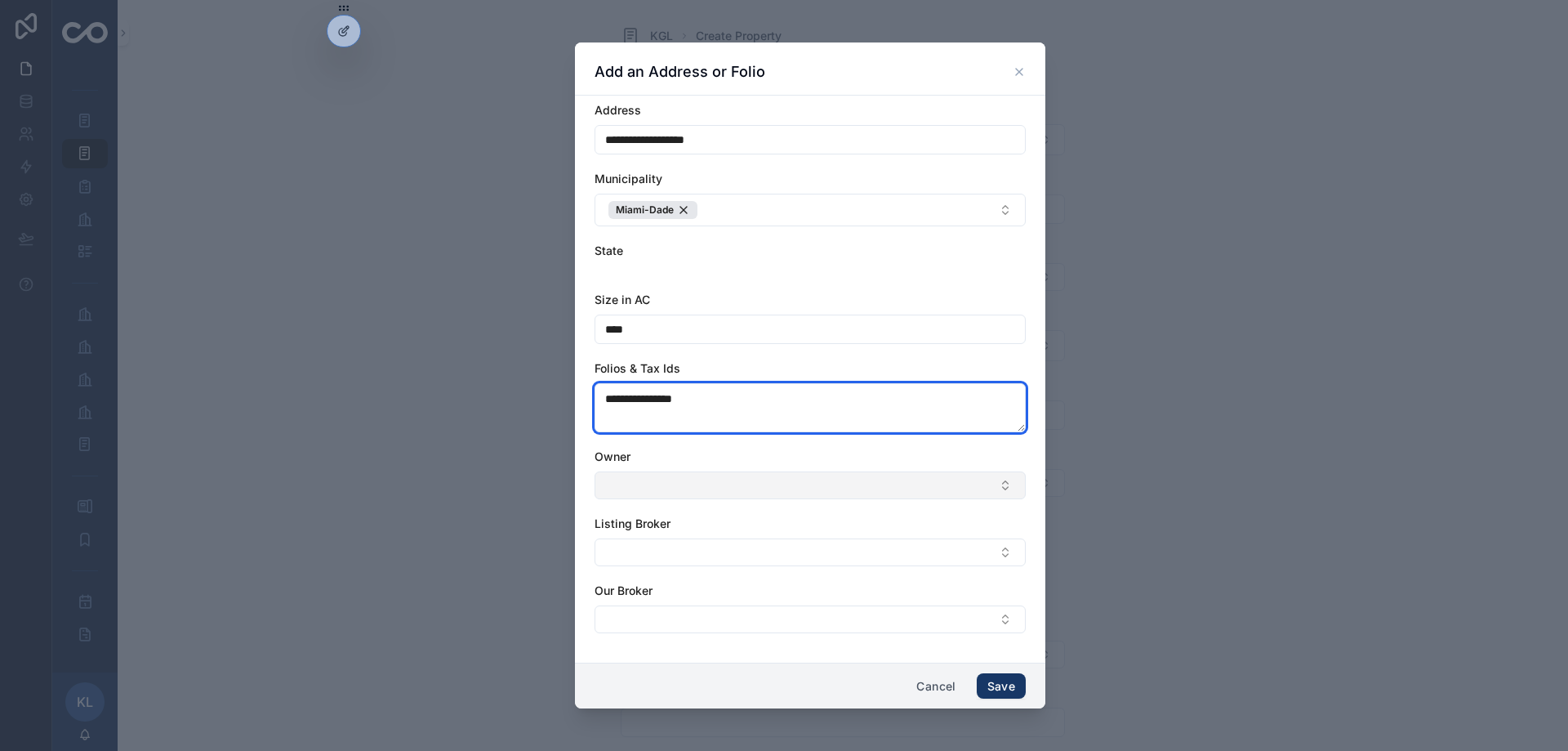 type on "**********" 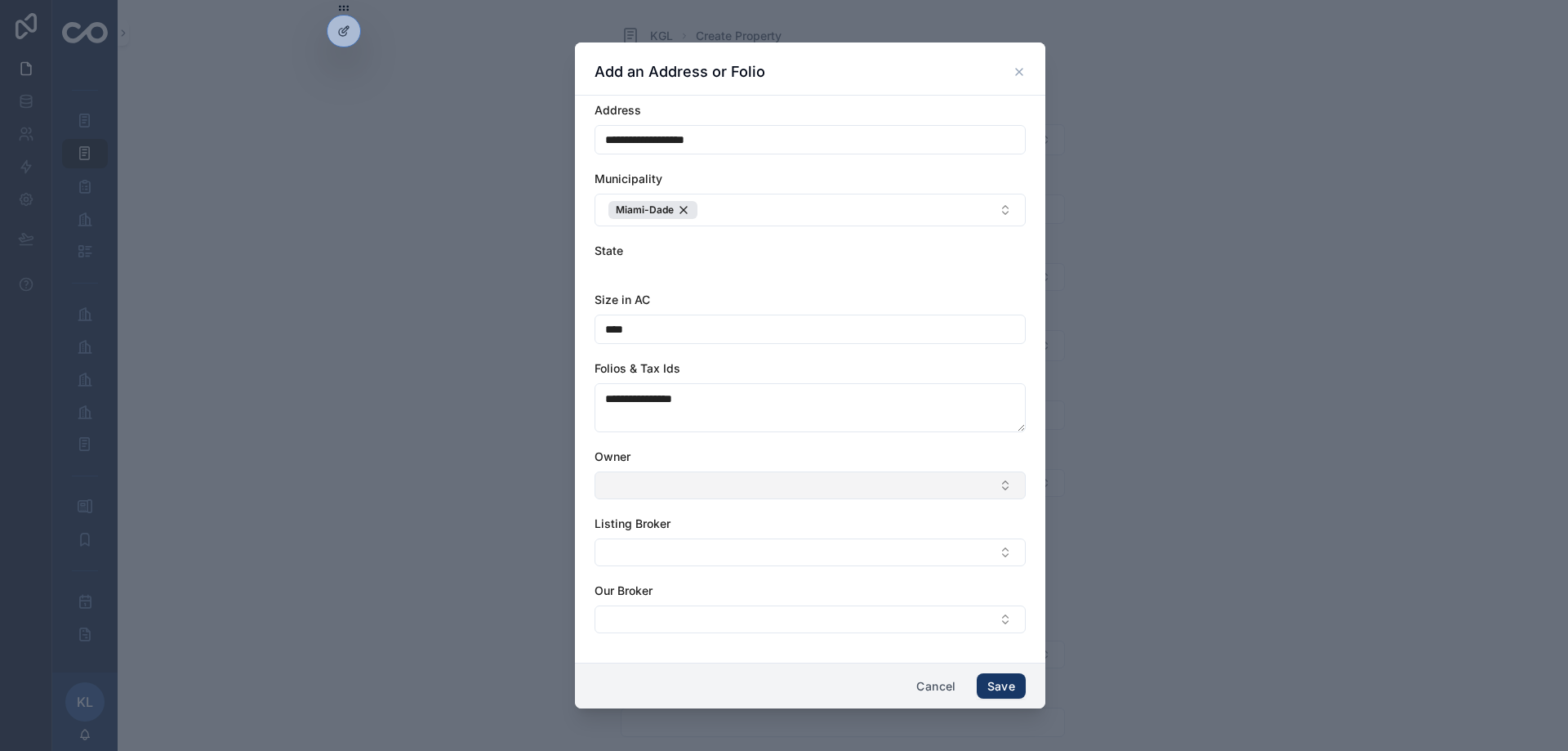 click at bounding box center [810, 485] 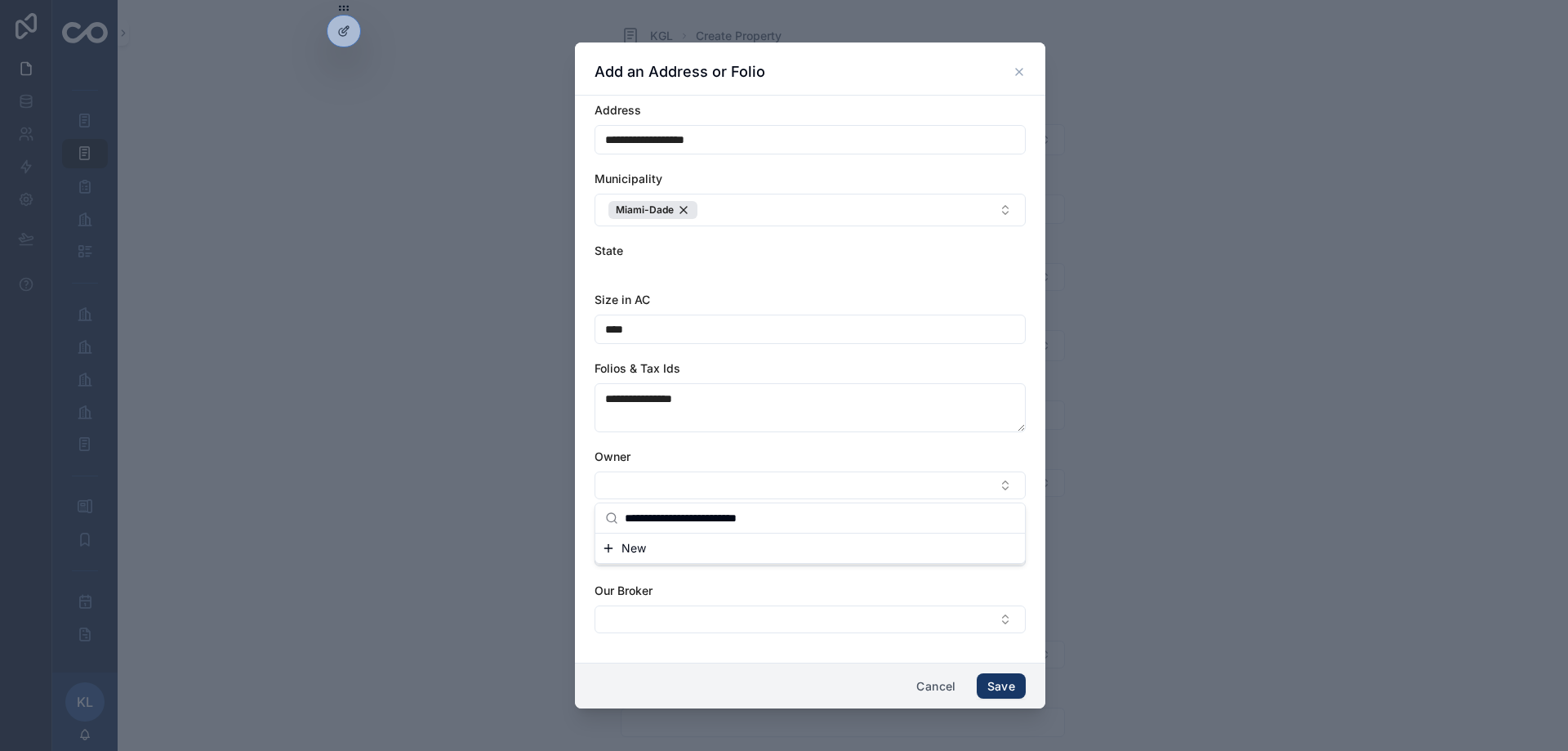 drag, startPoint x: 787, startPoint y: 523, endPoint x: 621, endPoint y: 525, distance: 166.012 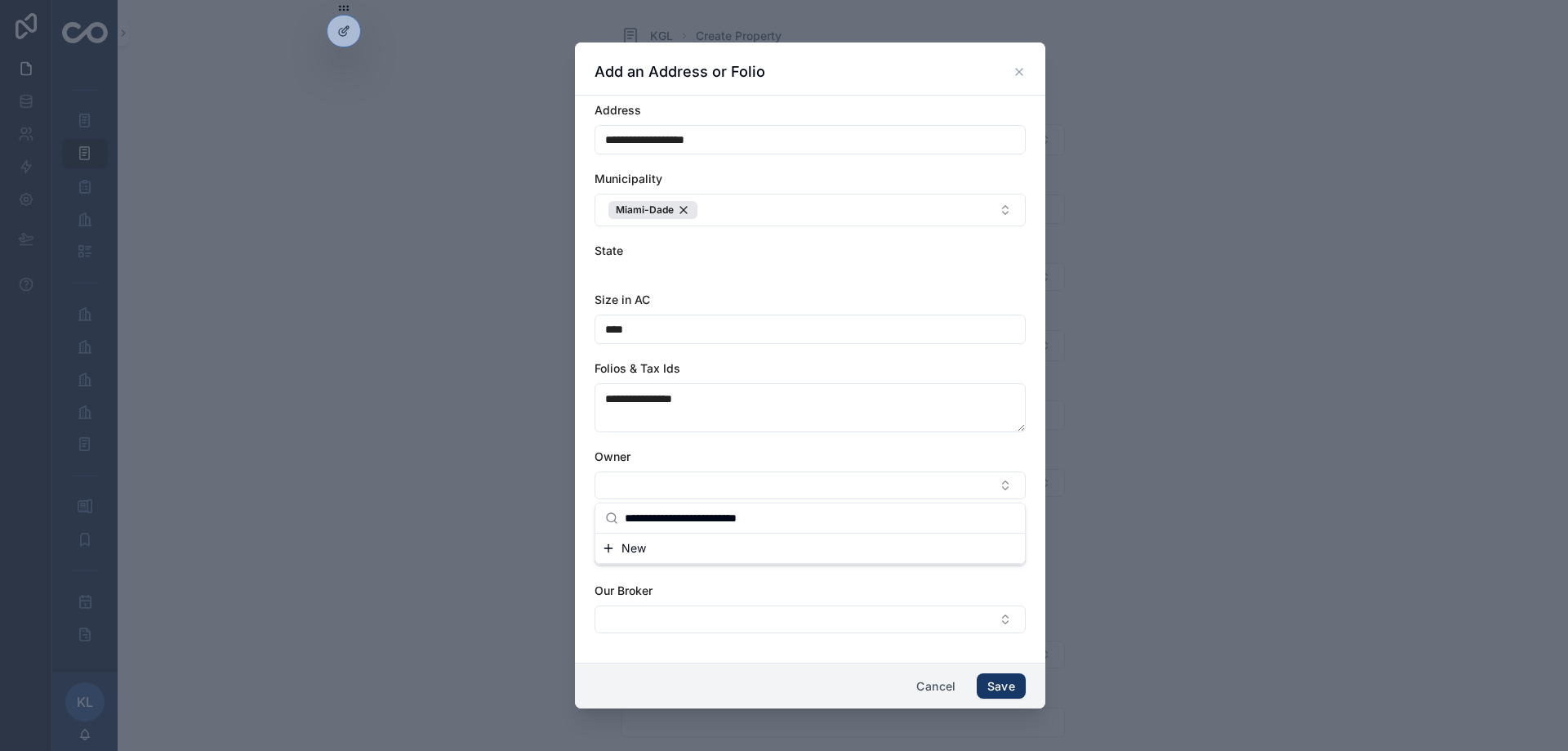 type on "**********" 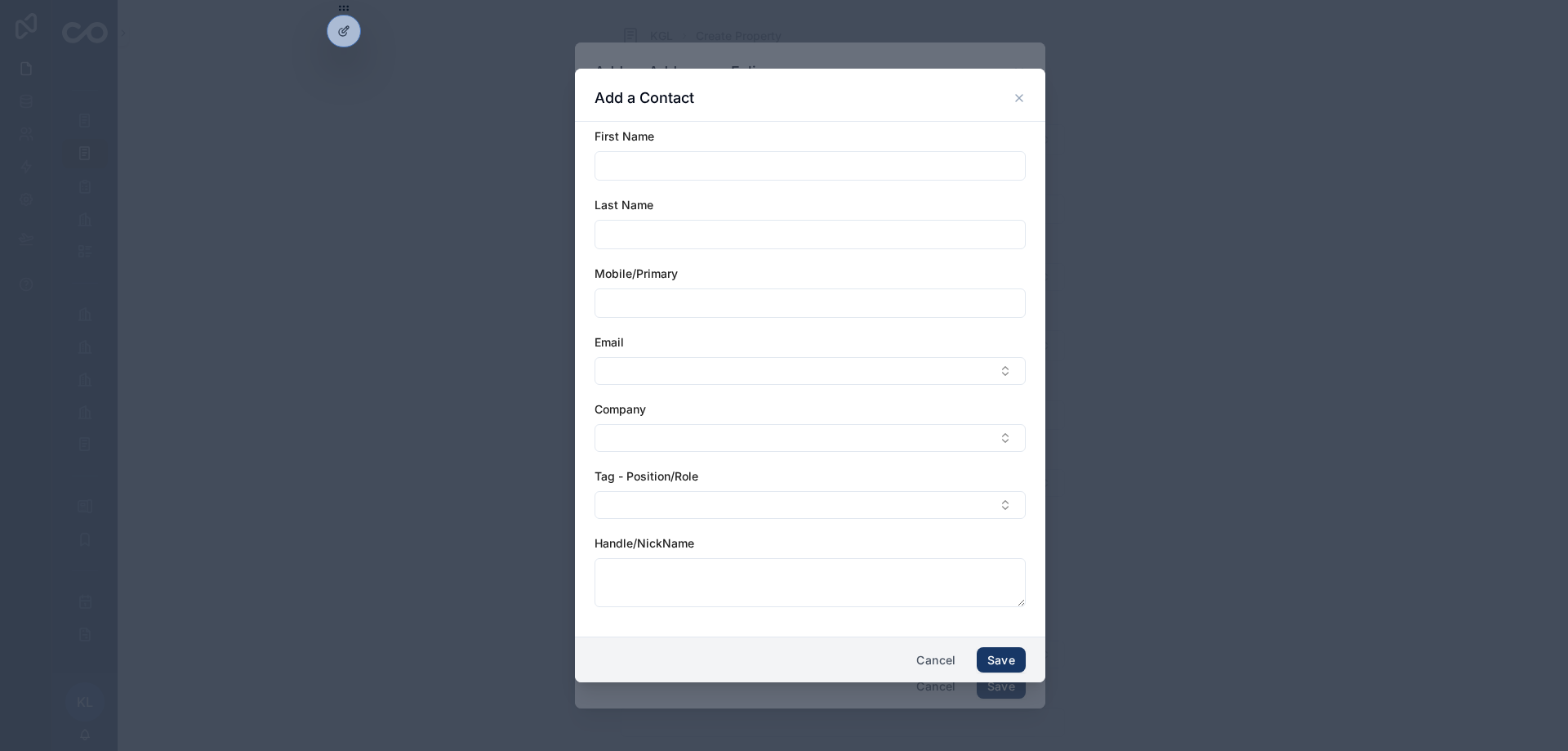 drag, startPoint x: 652, startPoint y: 172, endPoint x: 657, endPoint y: 189, distance: 17.72005 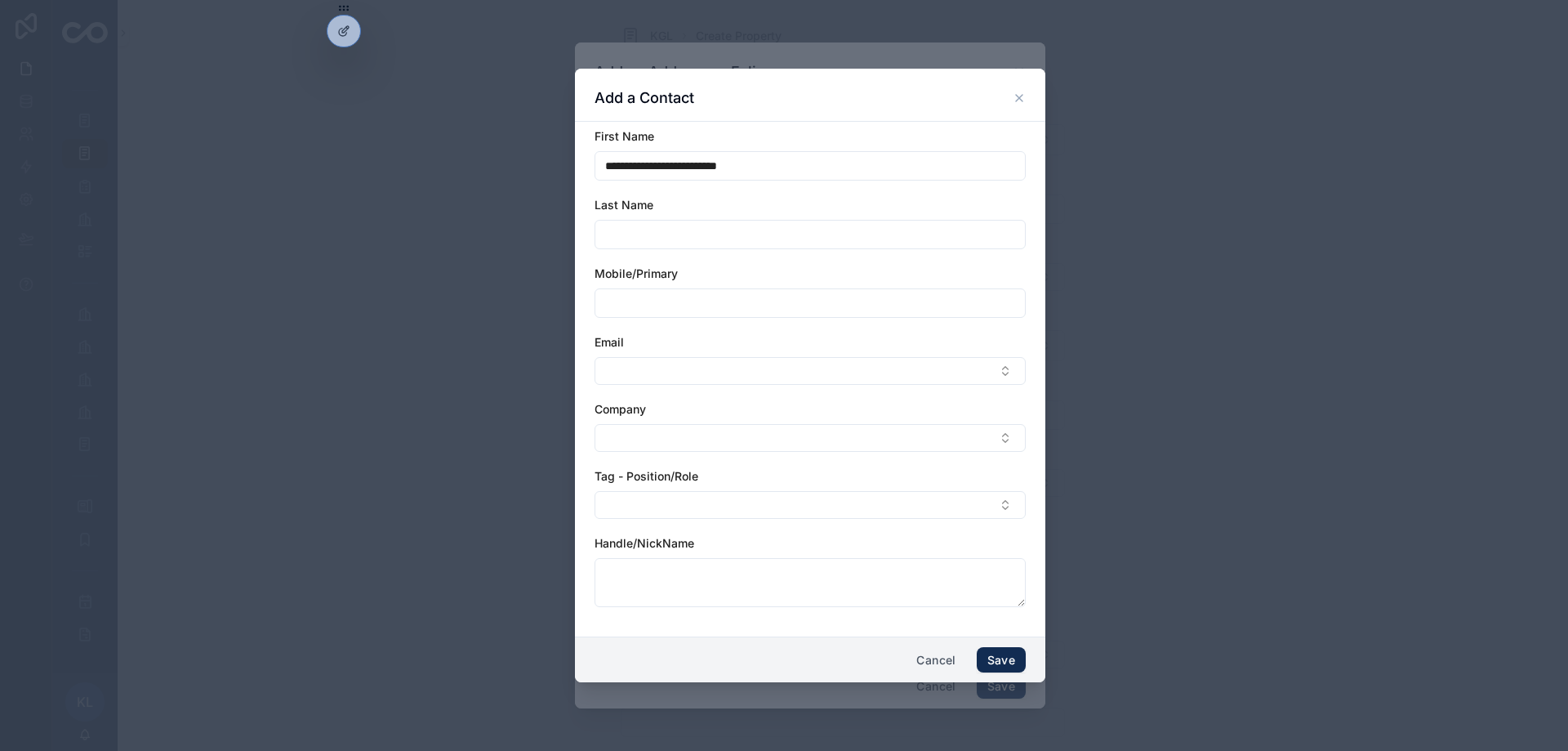 type on "**********" 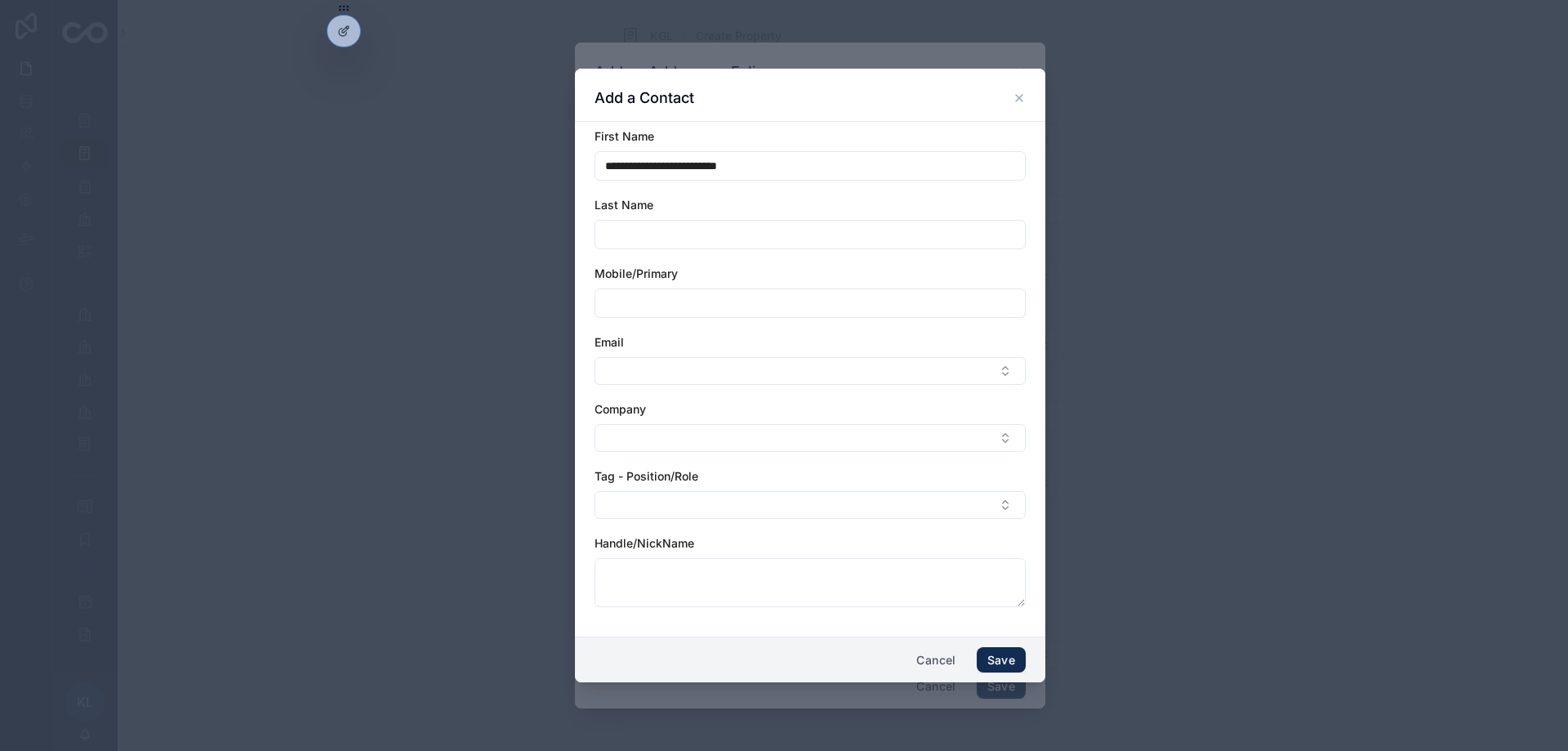 click on "Save" at bounding box center (1001, 660) 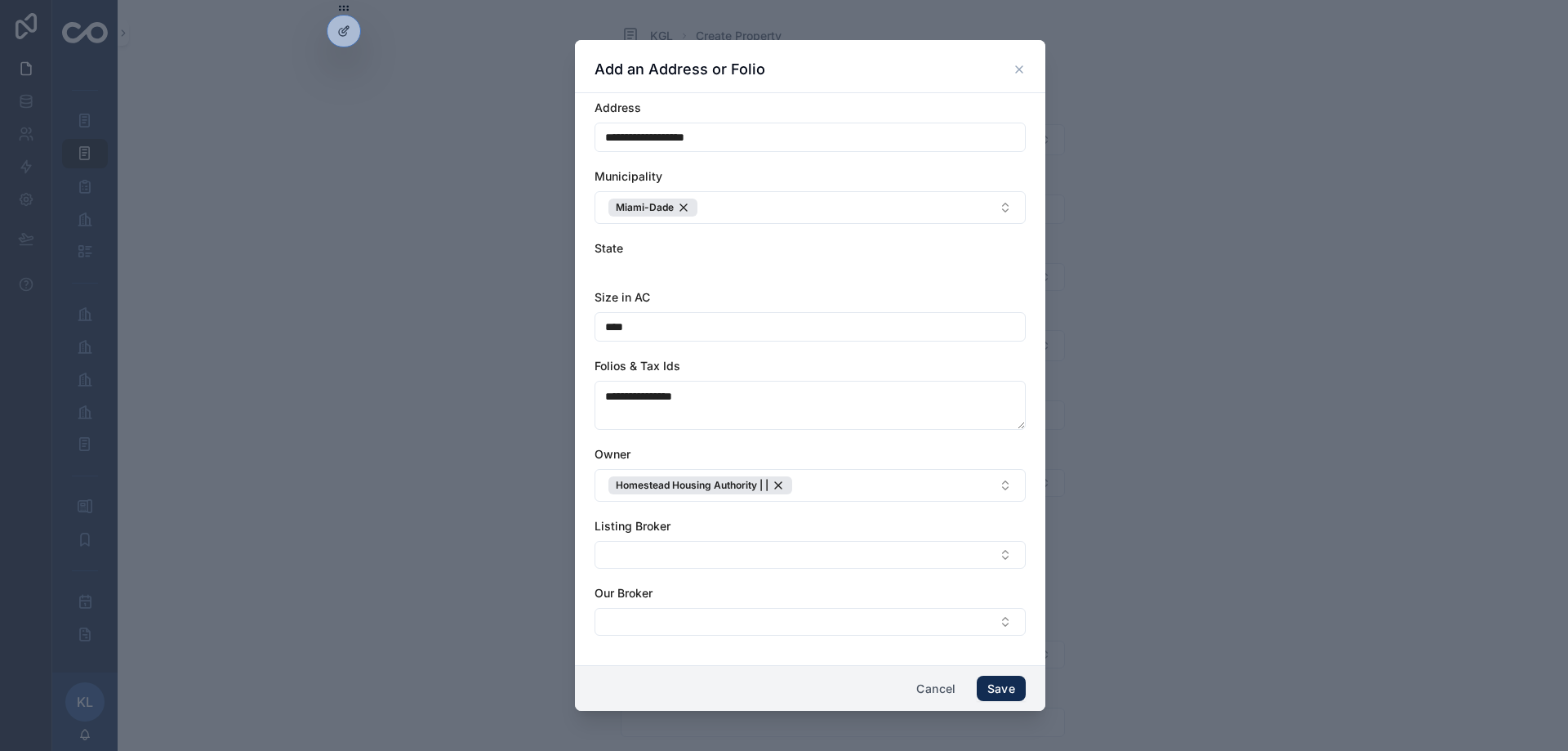 click on "Save" at bounding box center (1001, 689) 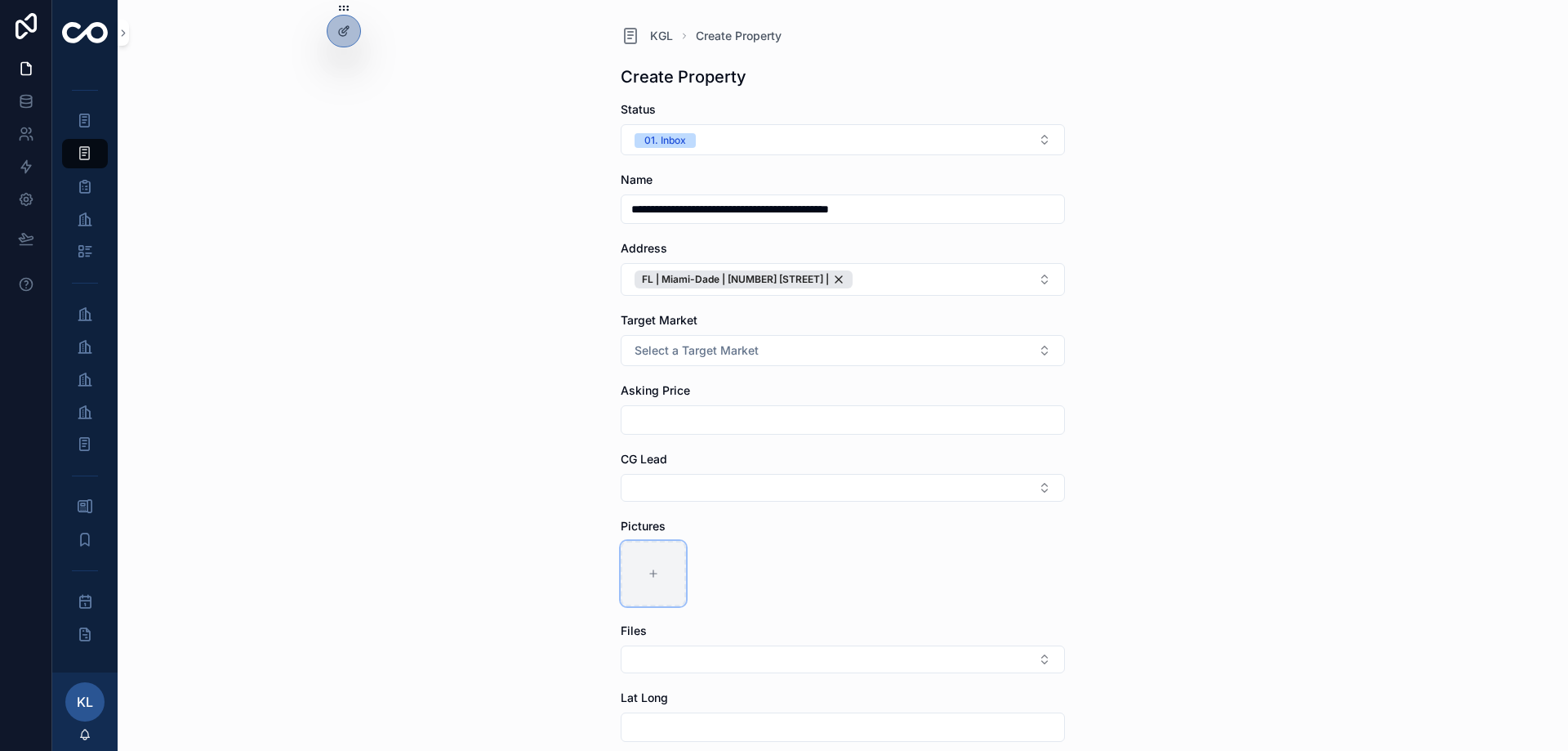 click at bounding box center (653, 574) 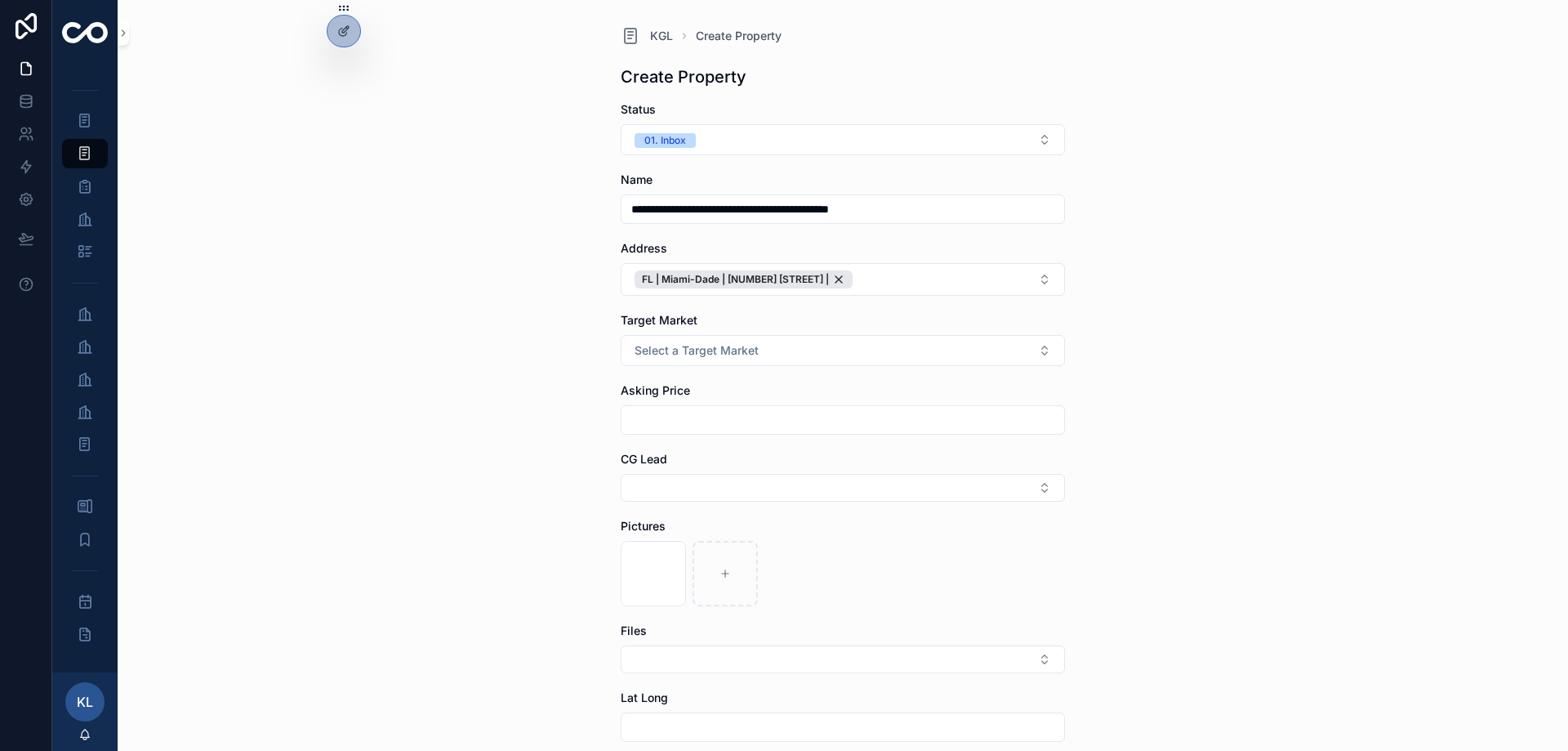 click on "[STATE] | [CITY] | [NUMBER] [STREET] |" at bounding box center [843, 375] 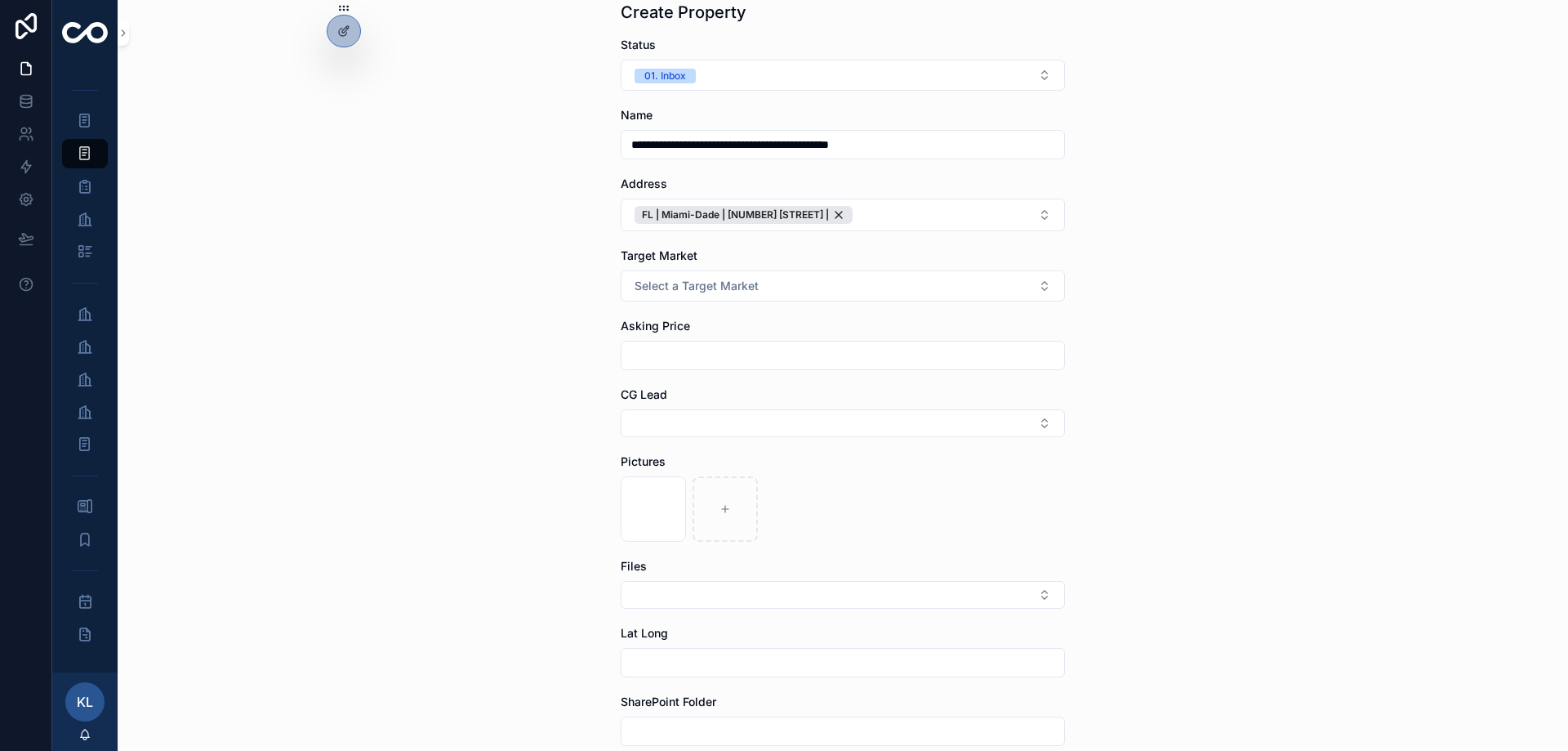scroll, scrollTop: 163, scrollLeft: 0, axis: vertical 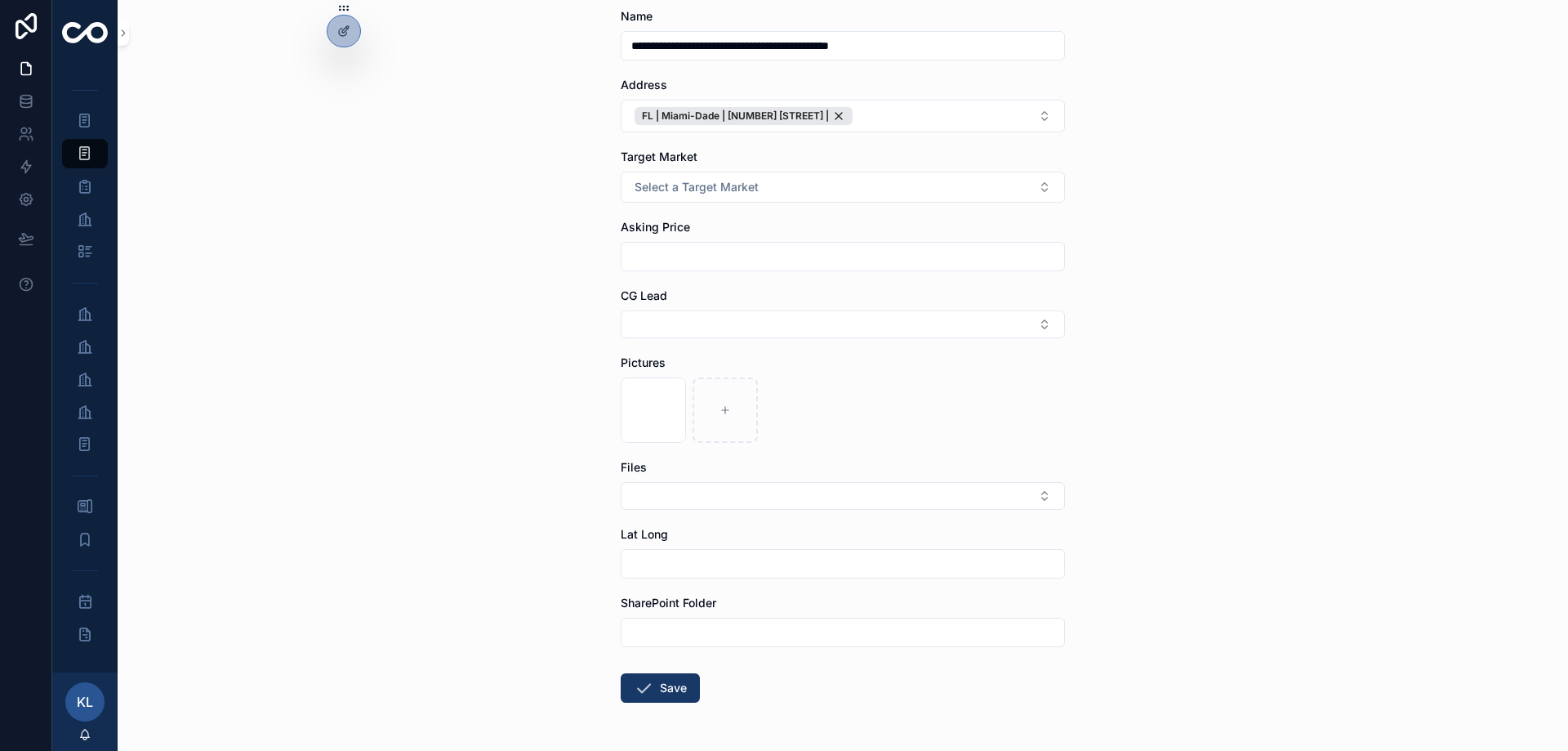 click at bounding box center [843, 564] 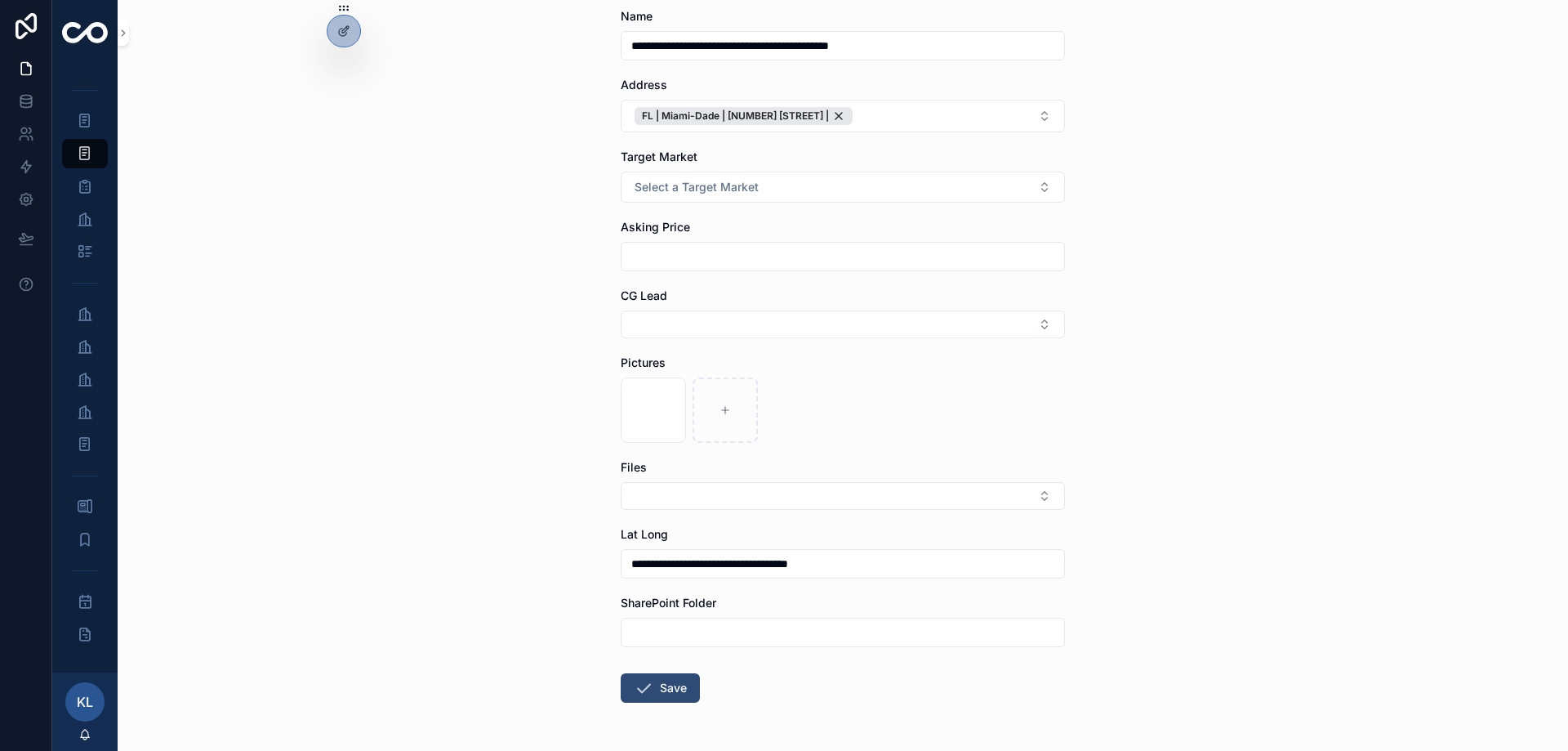 type on "**********" 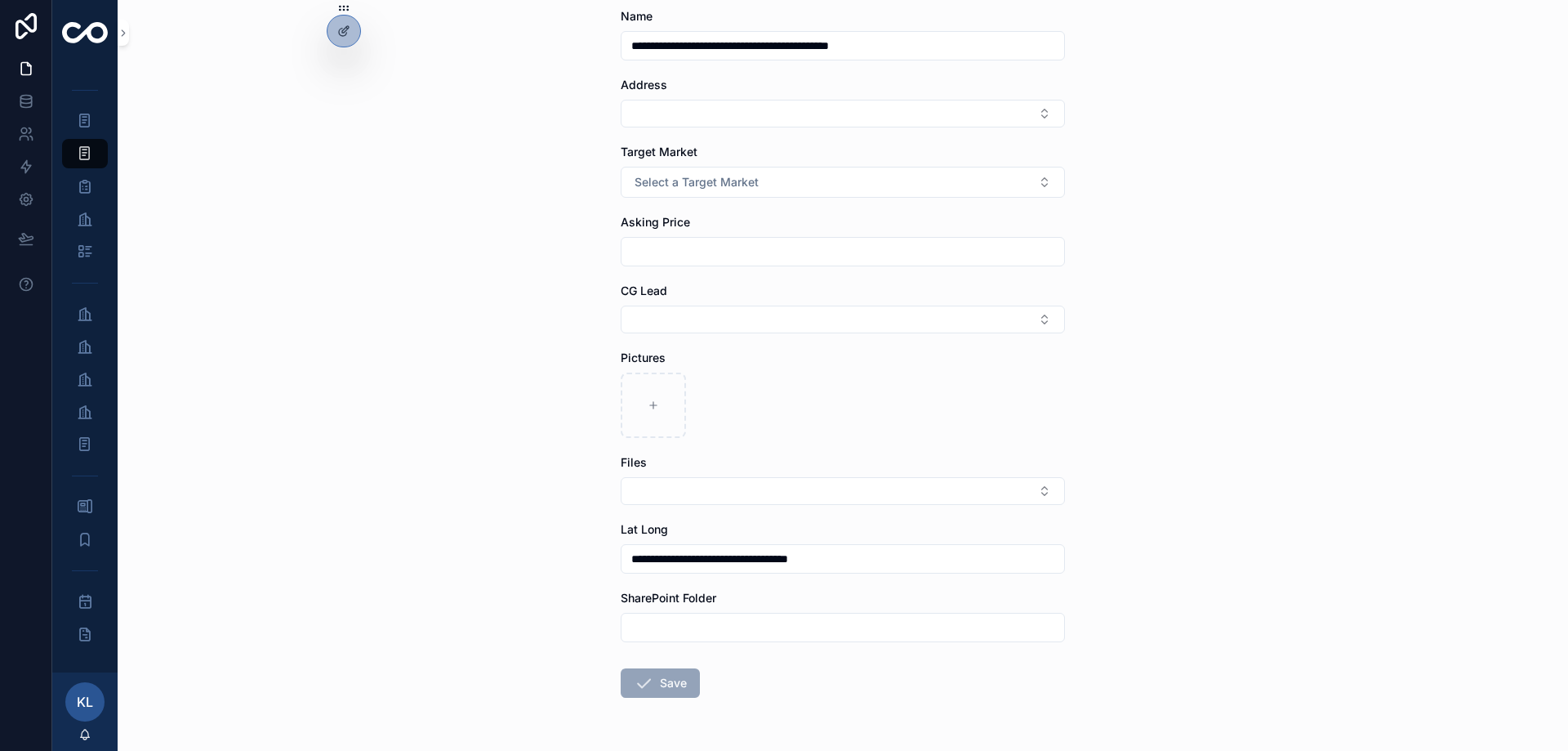 click on "**********" at bounding box center (843, 212) 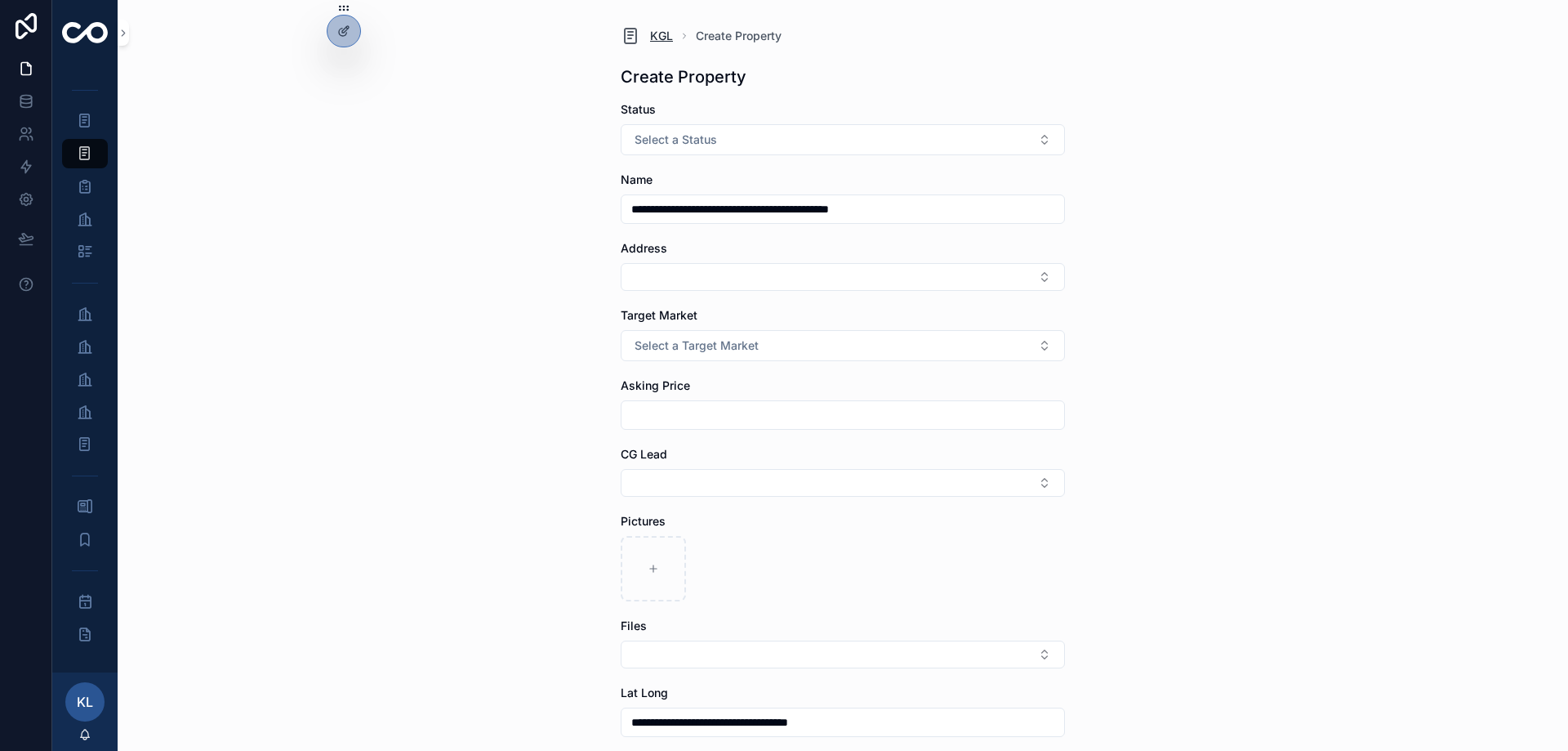 click on "KGL" at bounding box center (662, 36) 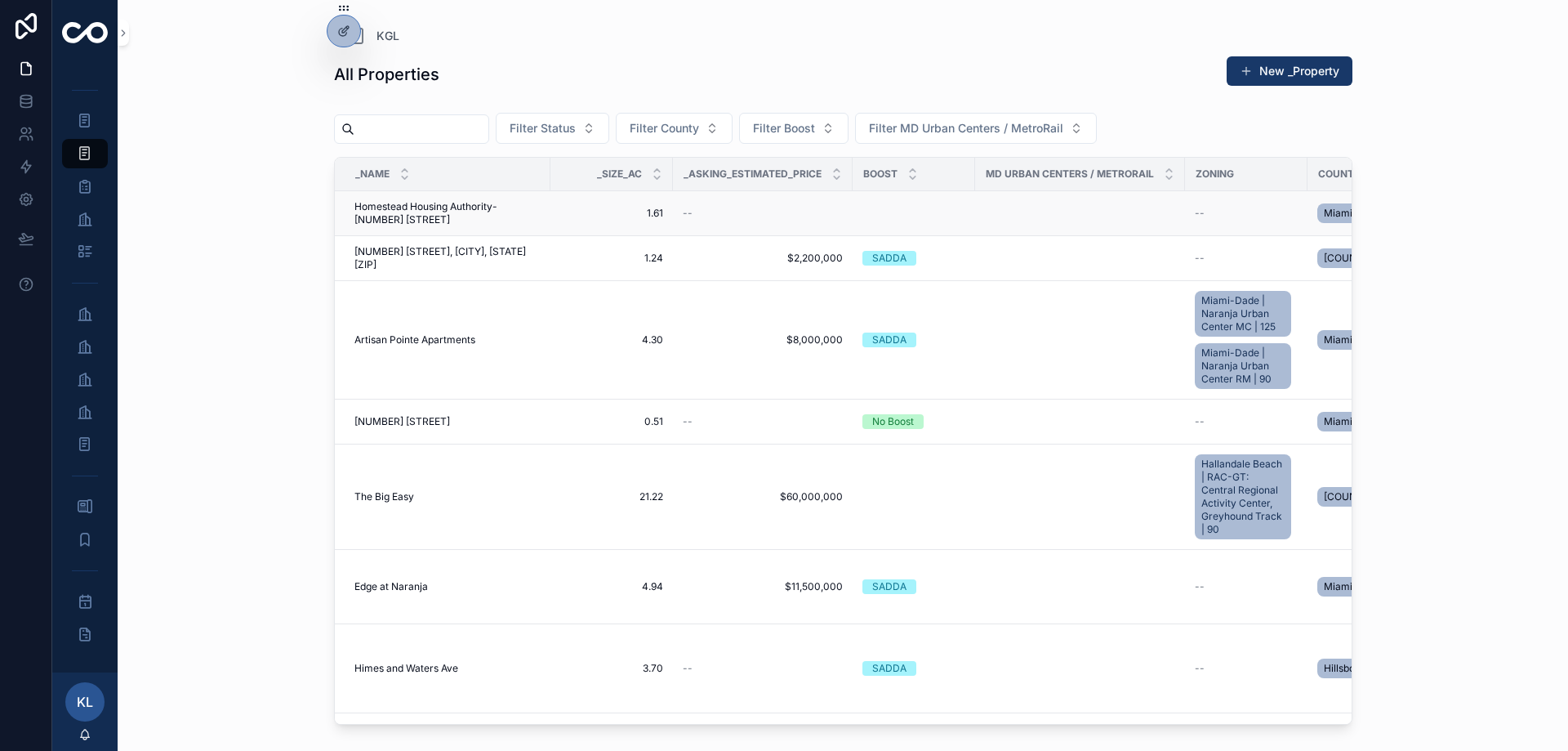 click on "Homestead Housing Authority- [NUMBER] [STREET]" at bounding box center (448, 213) 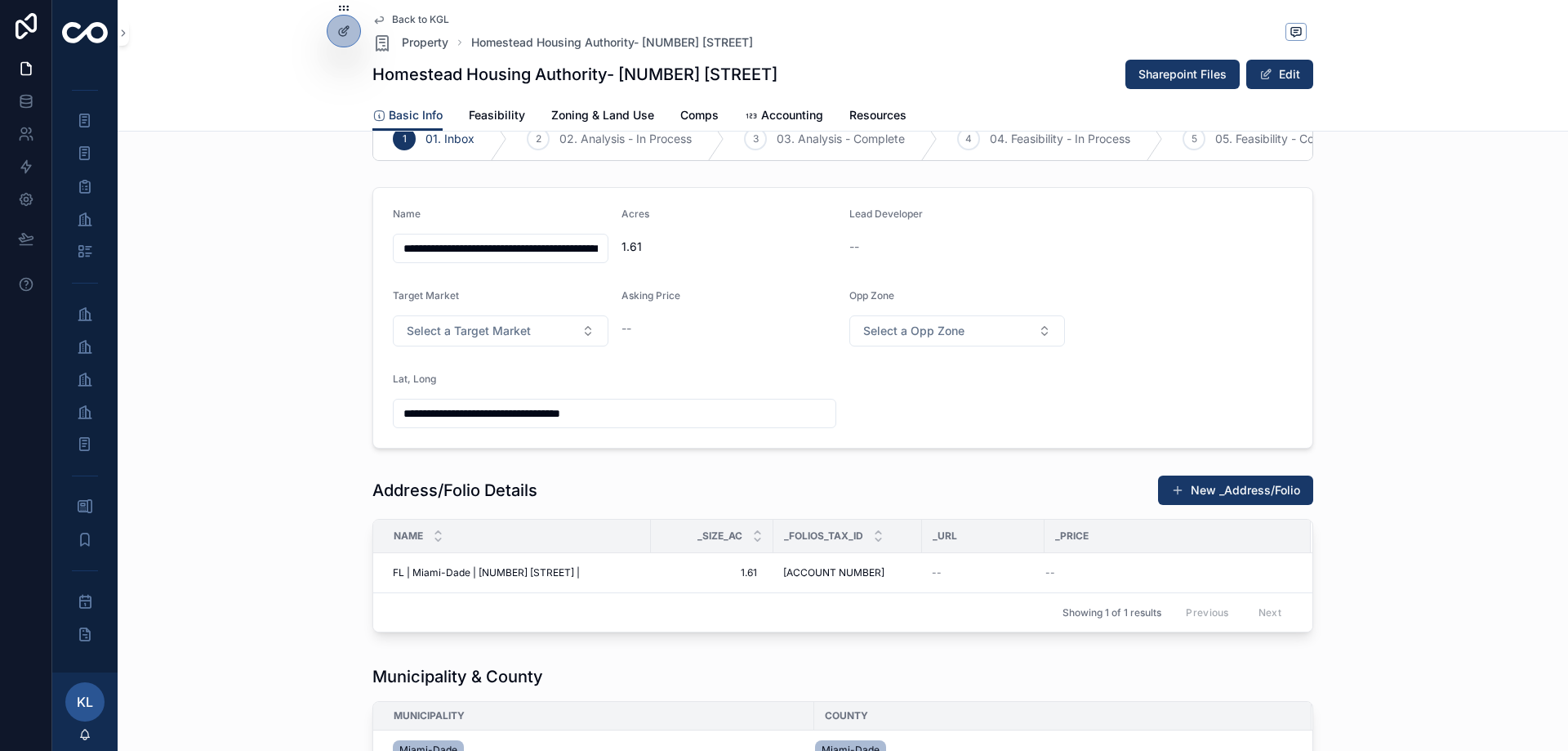 scroll, scrollTop: 82, scrollLeft: 0, axis: vertical 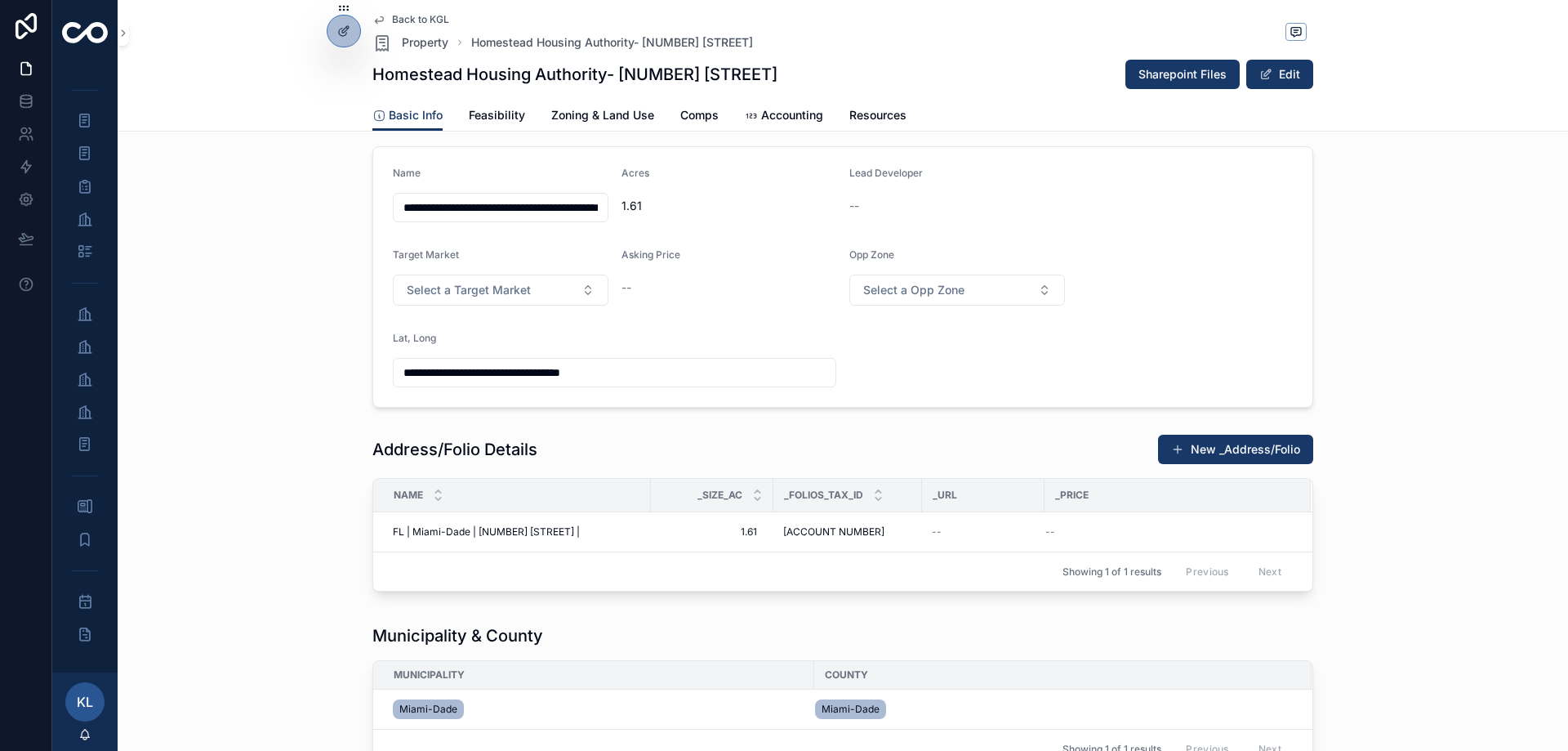 click on "**********" at bounding box center [843, 277] 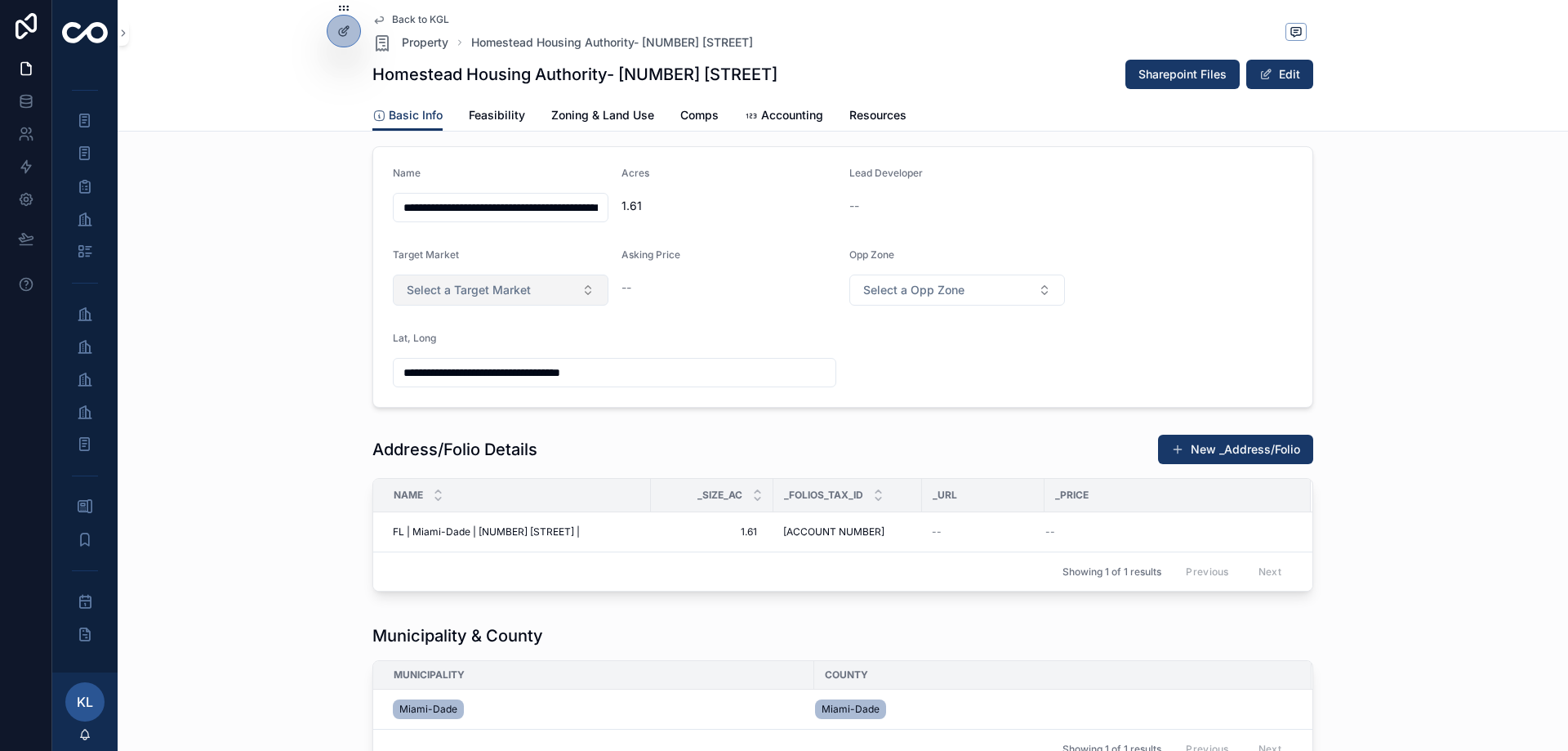 click on "Select a Target Market" at bounding box center (469, 290) 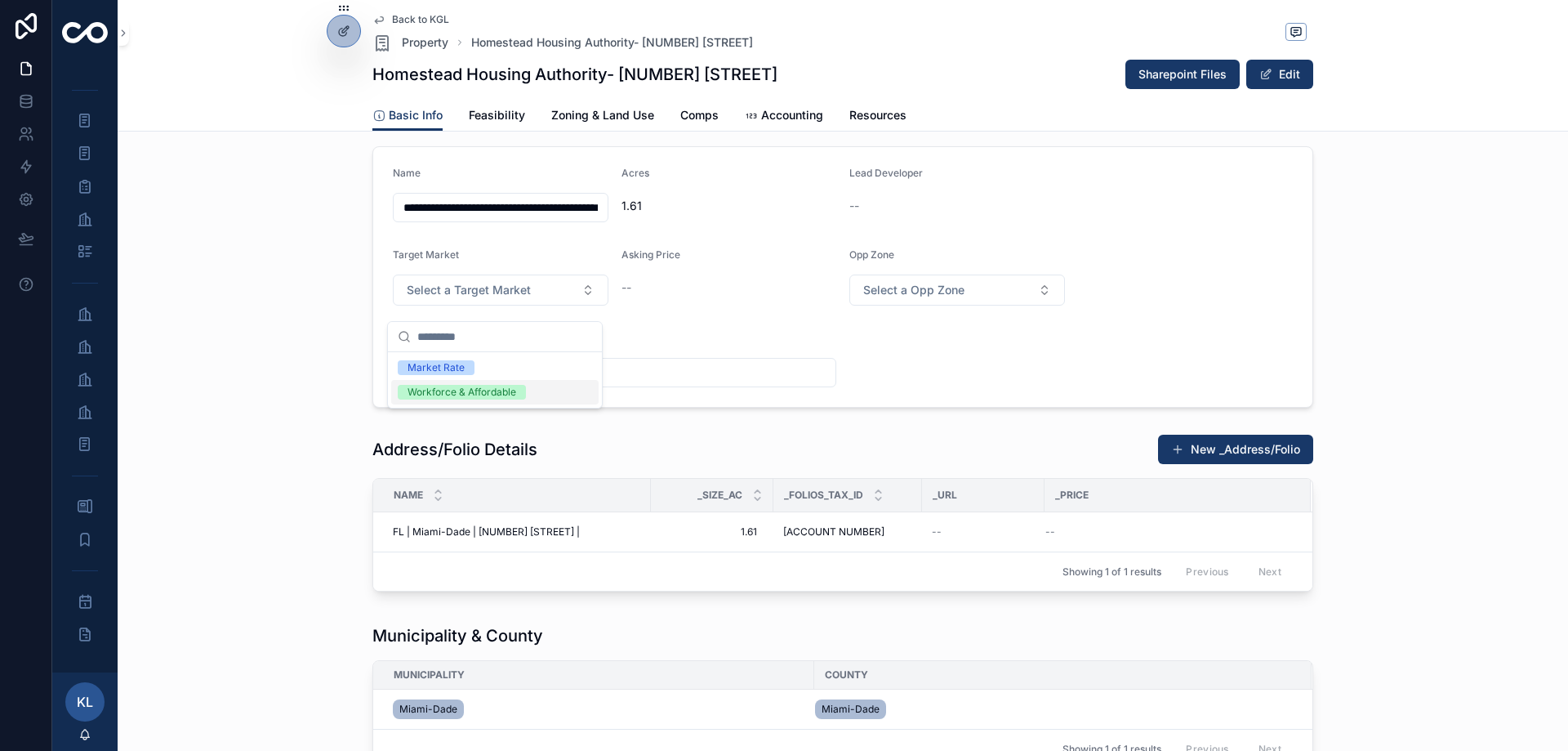 click on "Workforce & Affordable" at bounding box center (461, 392) 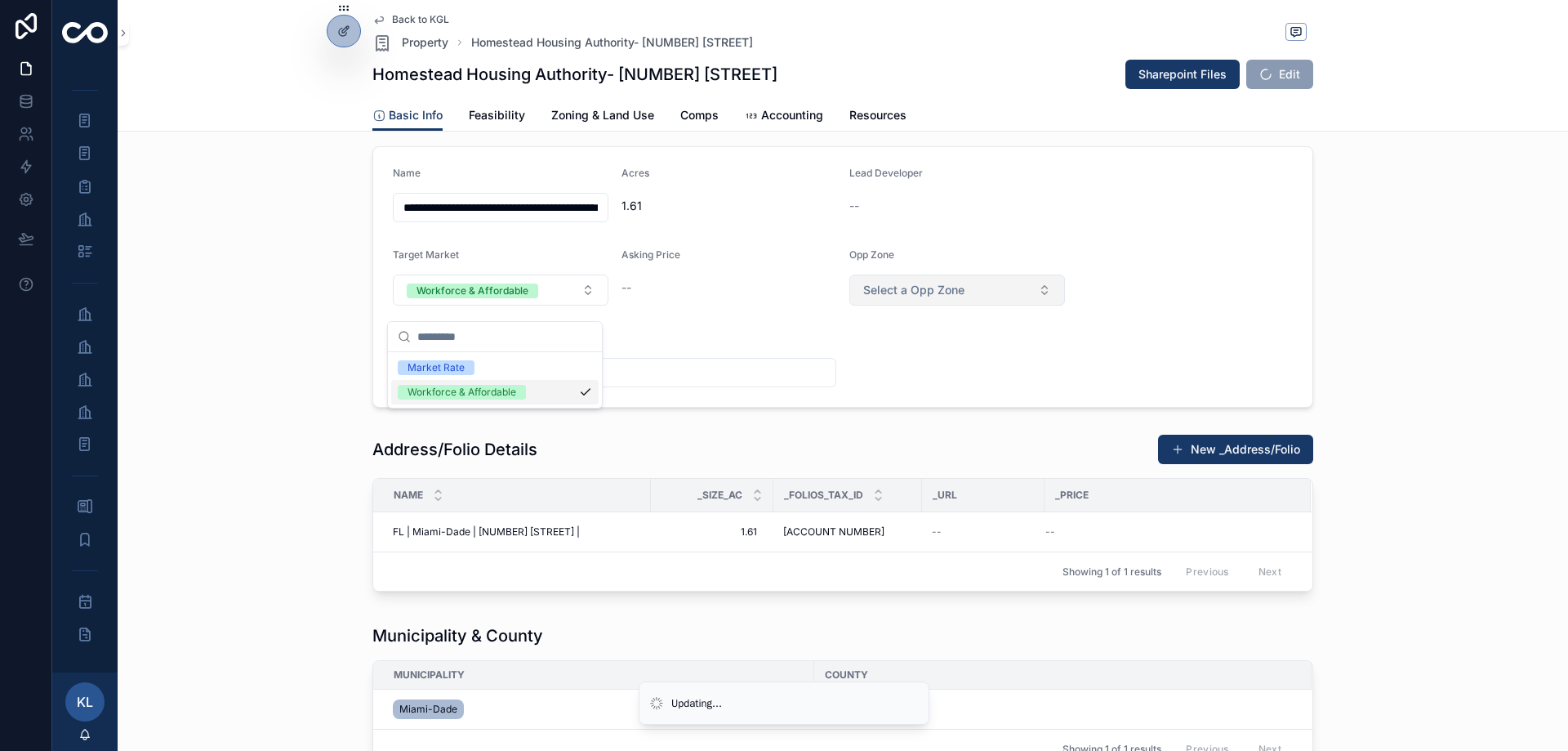 drag, startPoint x: 1057, startPoint y: 255, endPoint x: 1022, endPoint y: 288, distance: 48 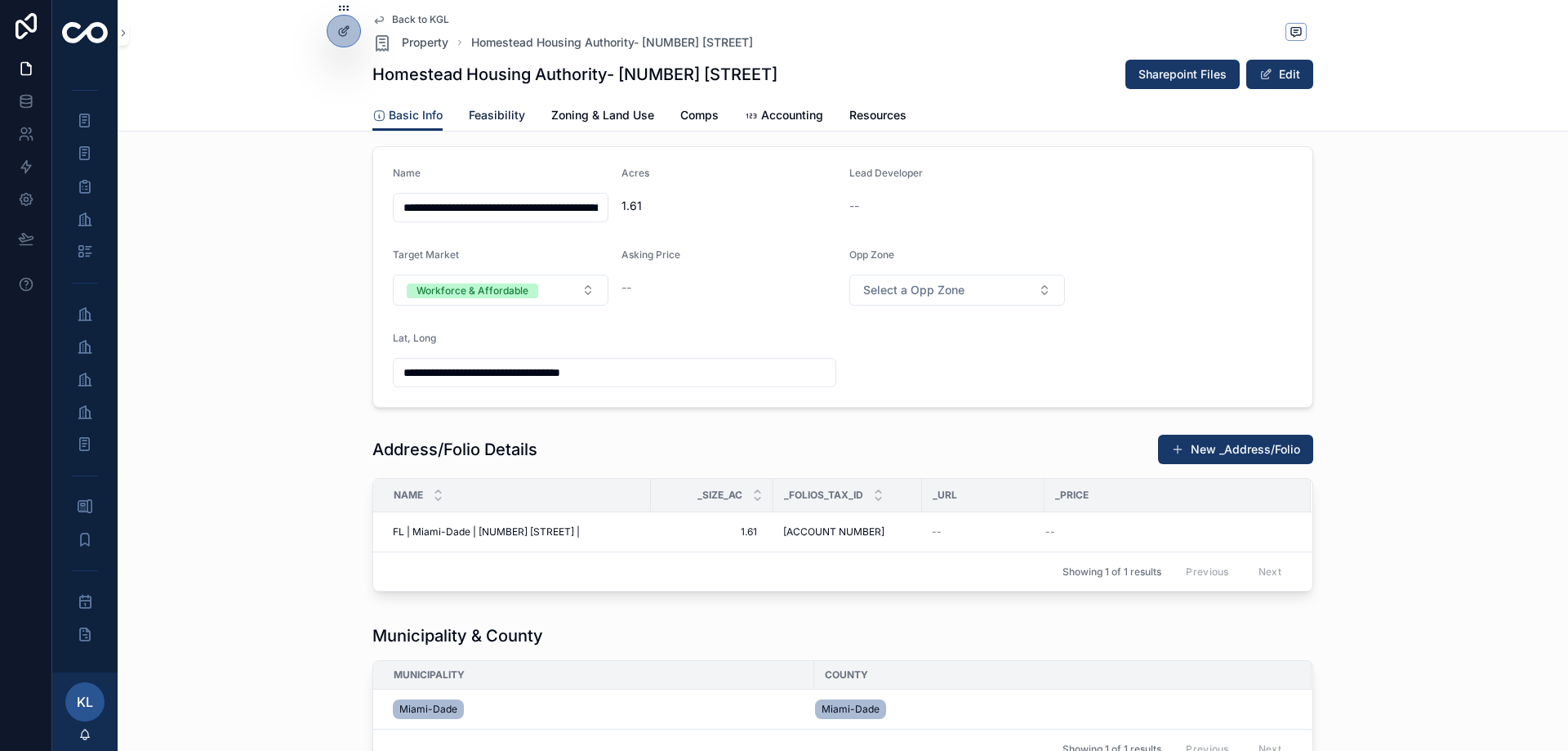 click on "Feasibility" at bounding box center [497, 115] 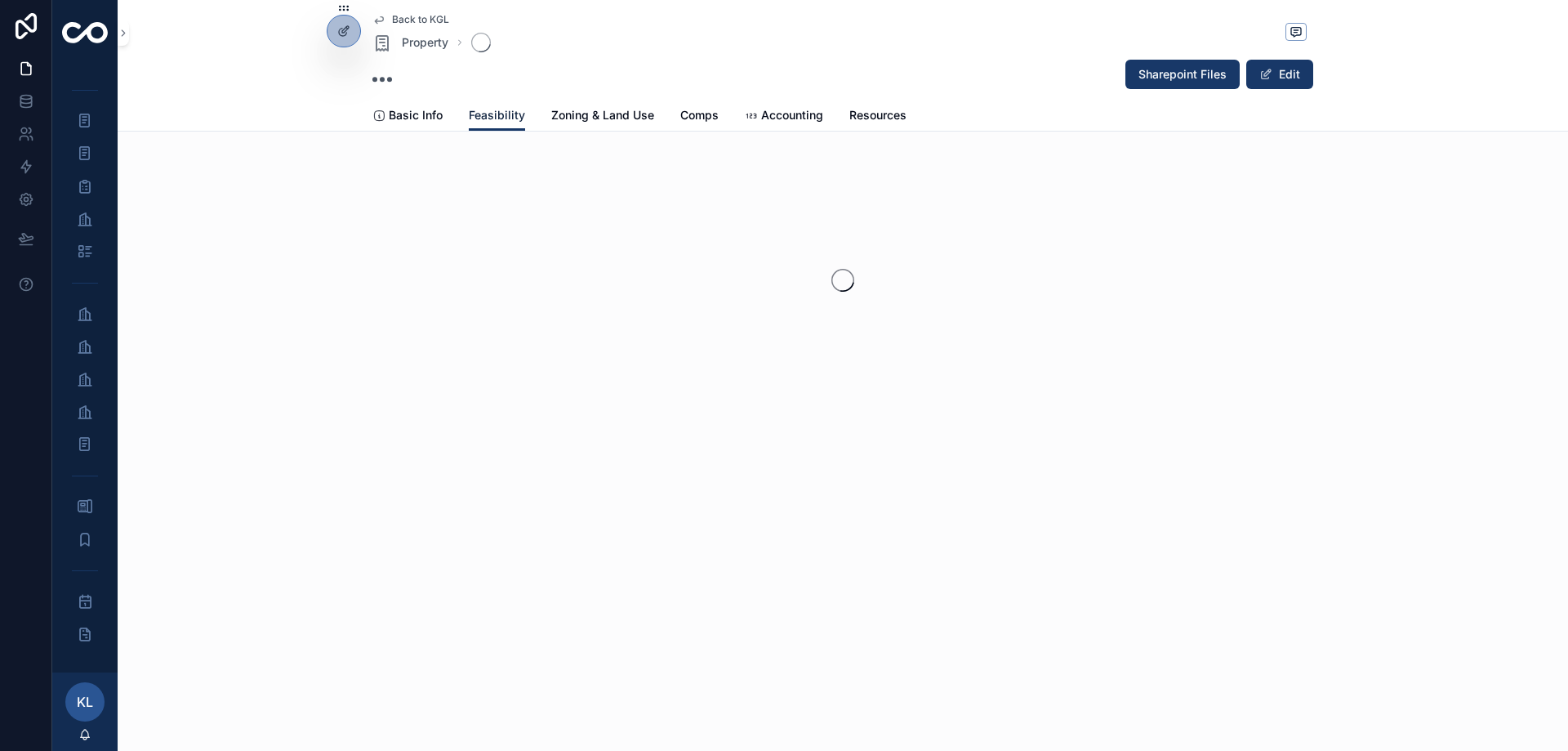 scroll, scrollTop: 0, scrollLeft: 0, axis: both 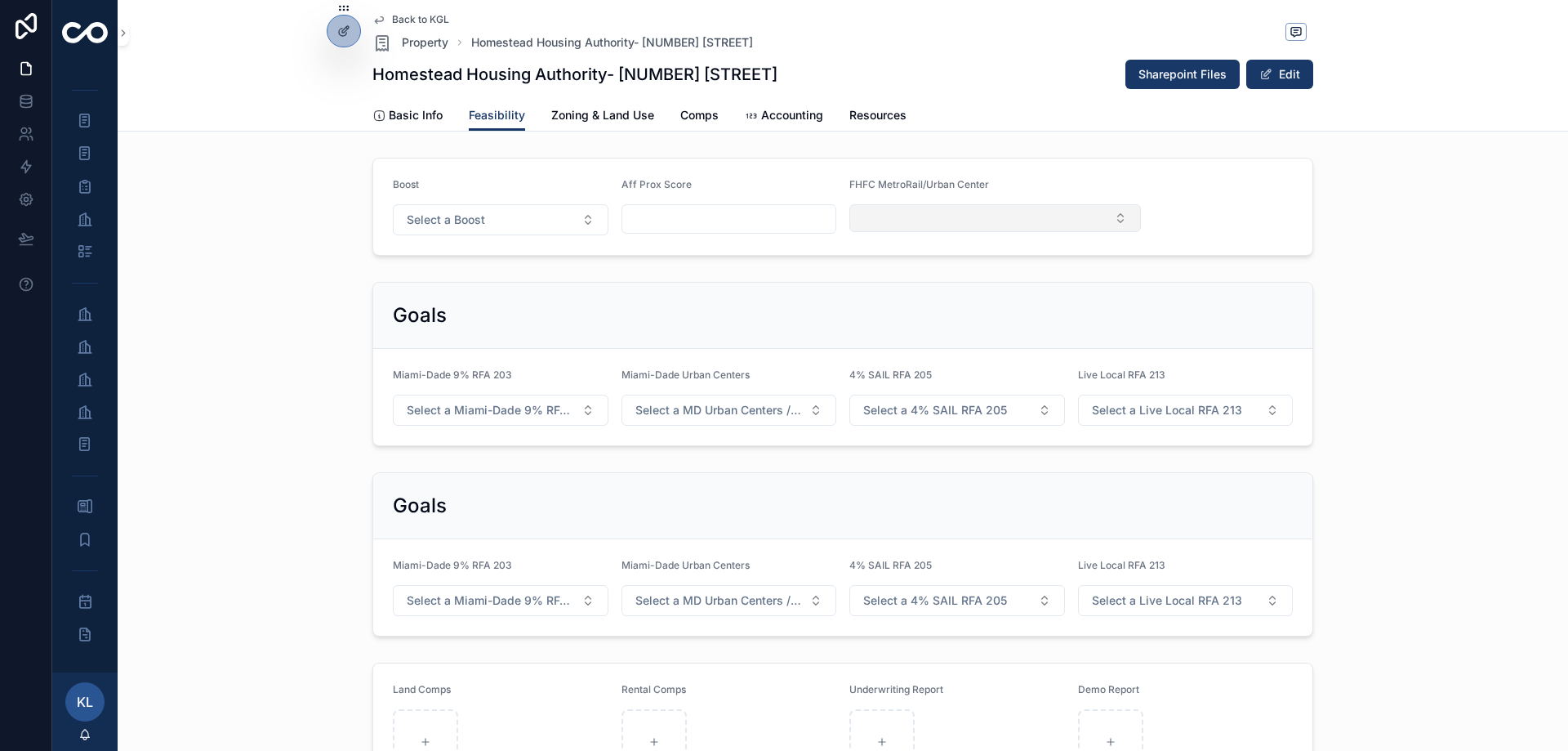 click at bounding box center [995, 218] 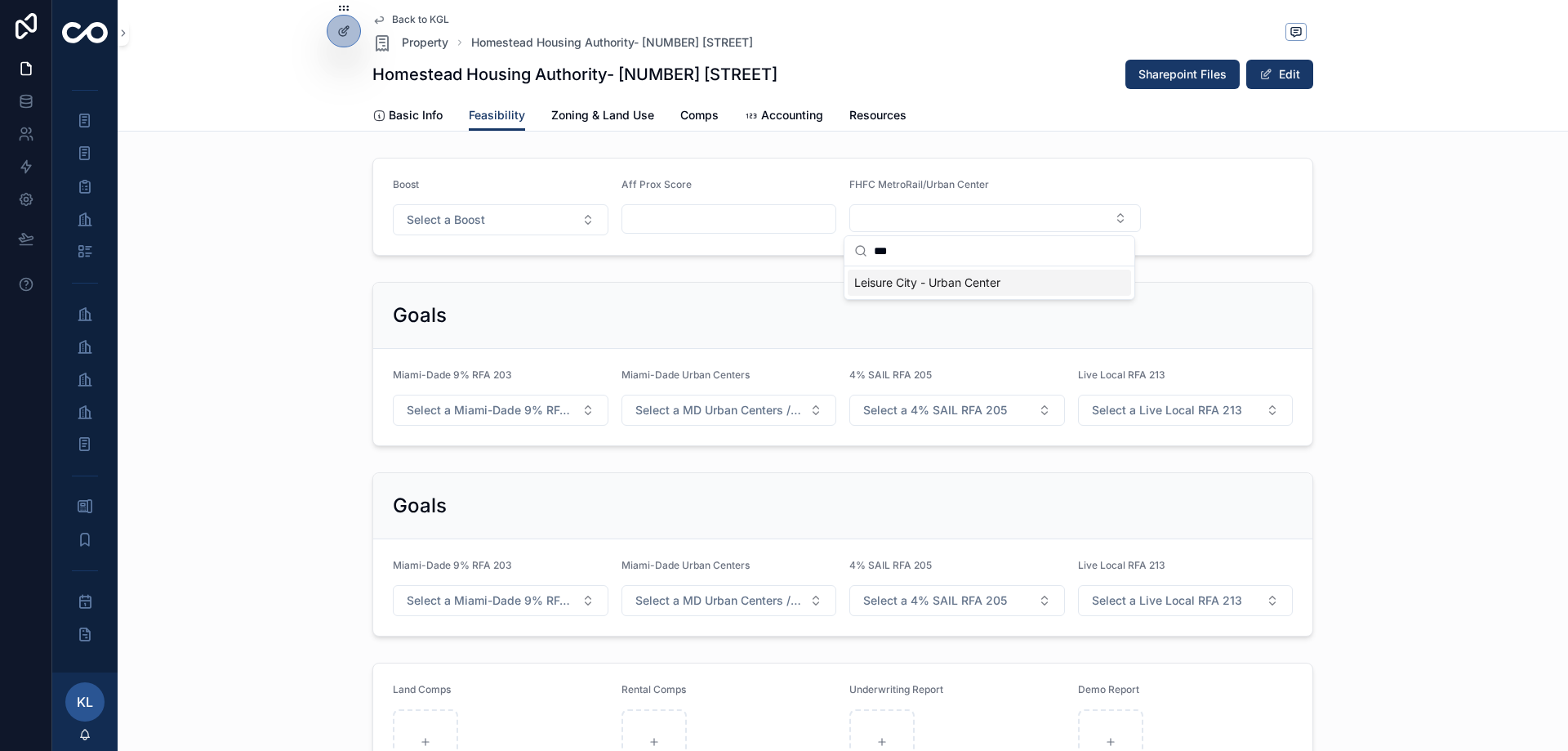 type on "***" 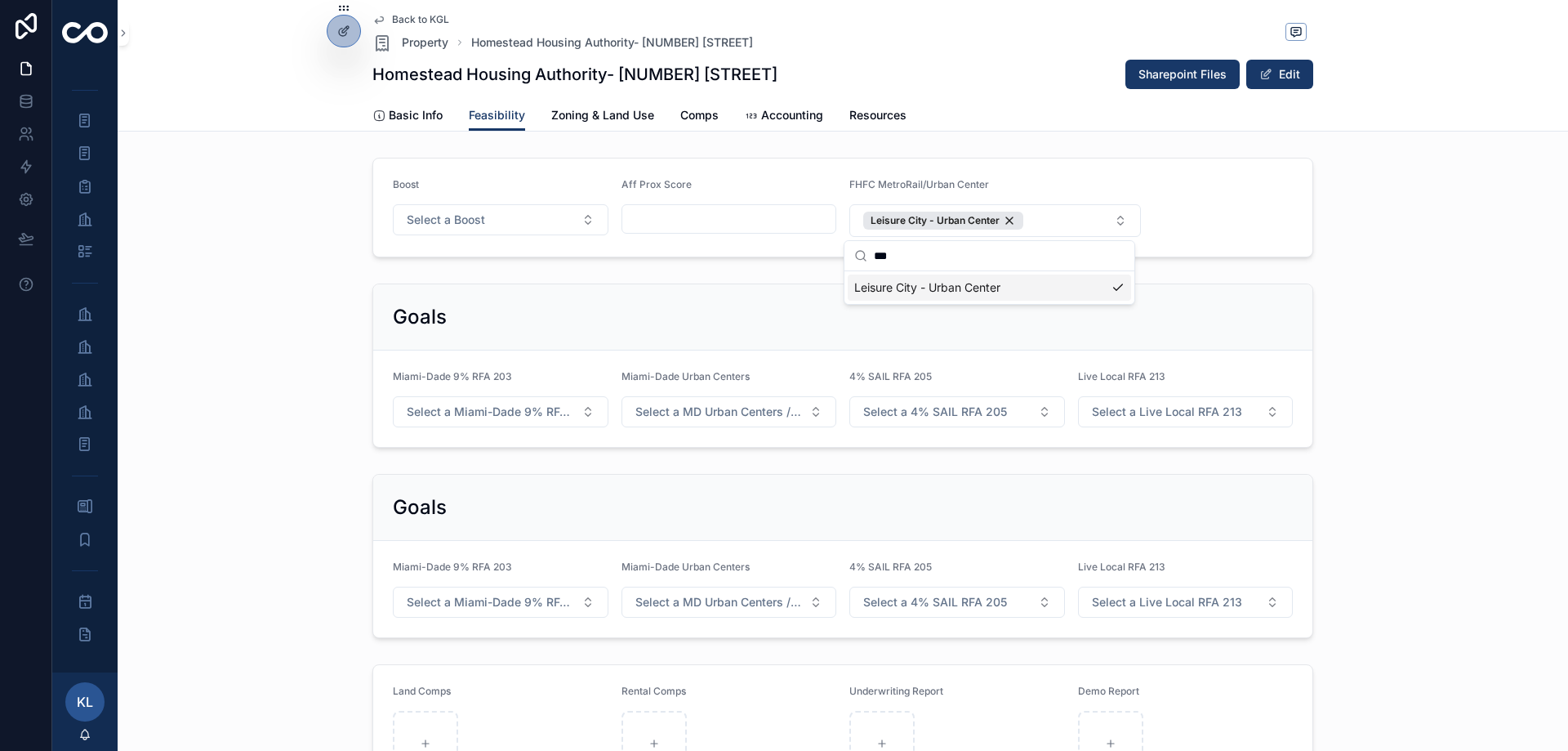 click at bounding box center [729, 219] 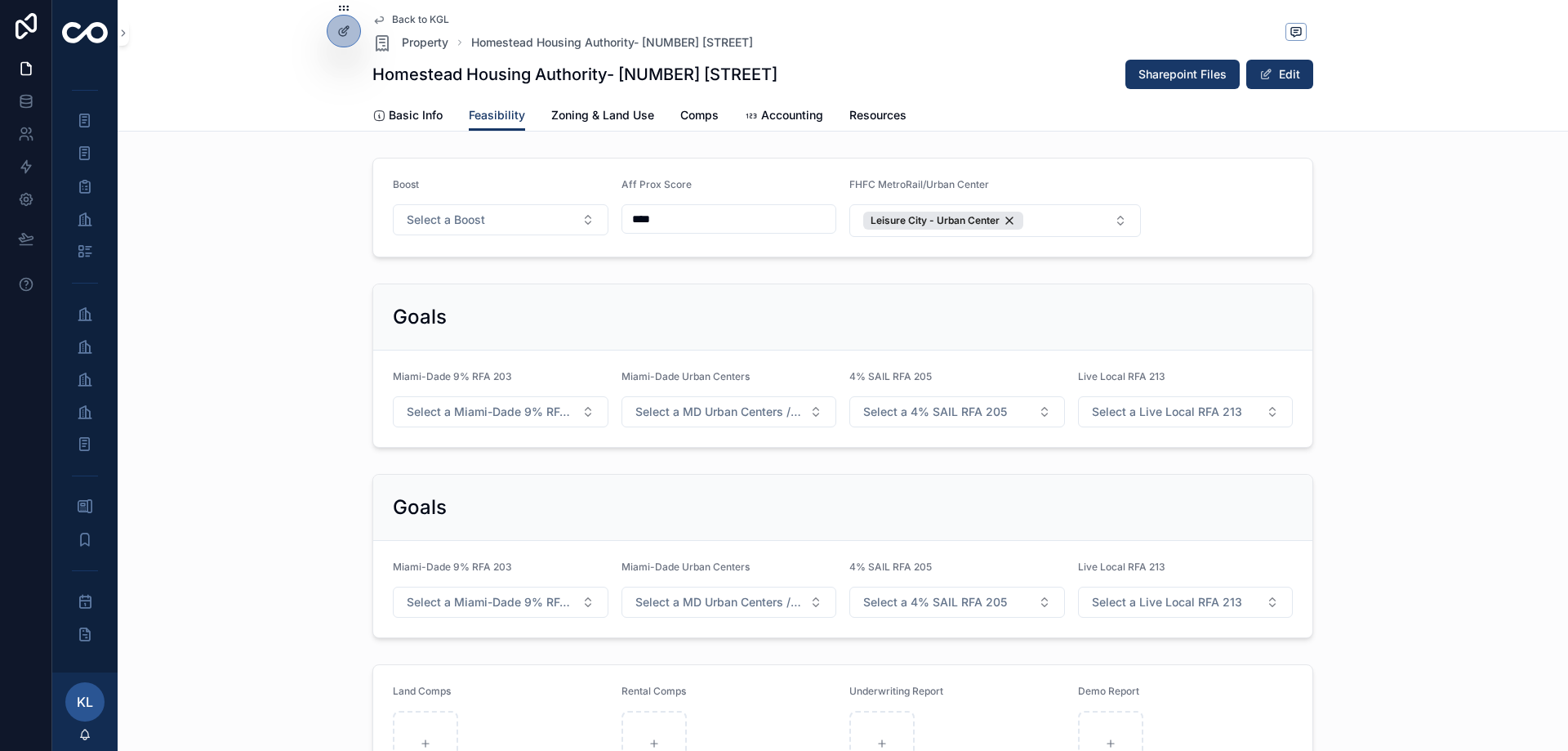 click on "Goals Miami-Dade 9% RFA 203 Select a Miami-Dade 9% RFA 203 Miami-Dade Urban Centers Select a MD Urban Centers / MetroRail 4% SAIL RFA 205 Select a 4% SAIL RFA 205 Live Local RFA 213 Select a Live Local RFA 213" at bounding box center (843, 365) 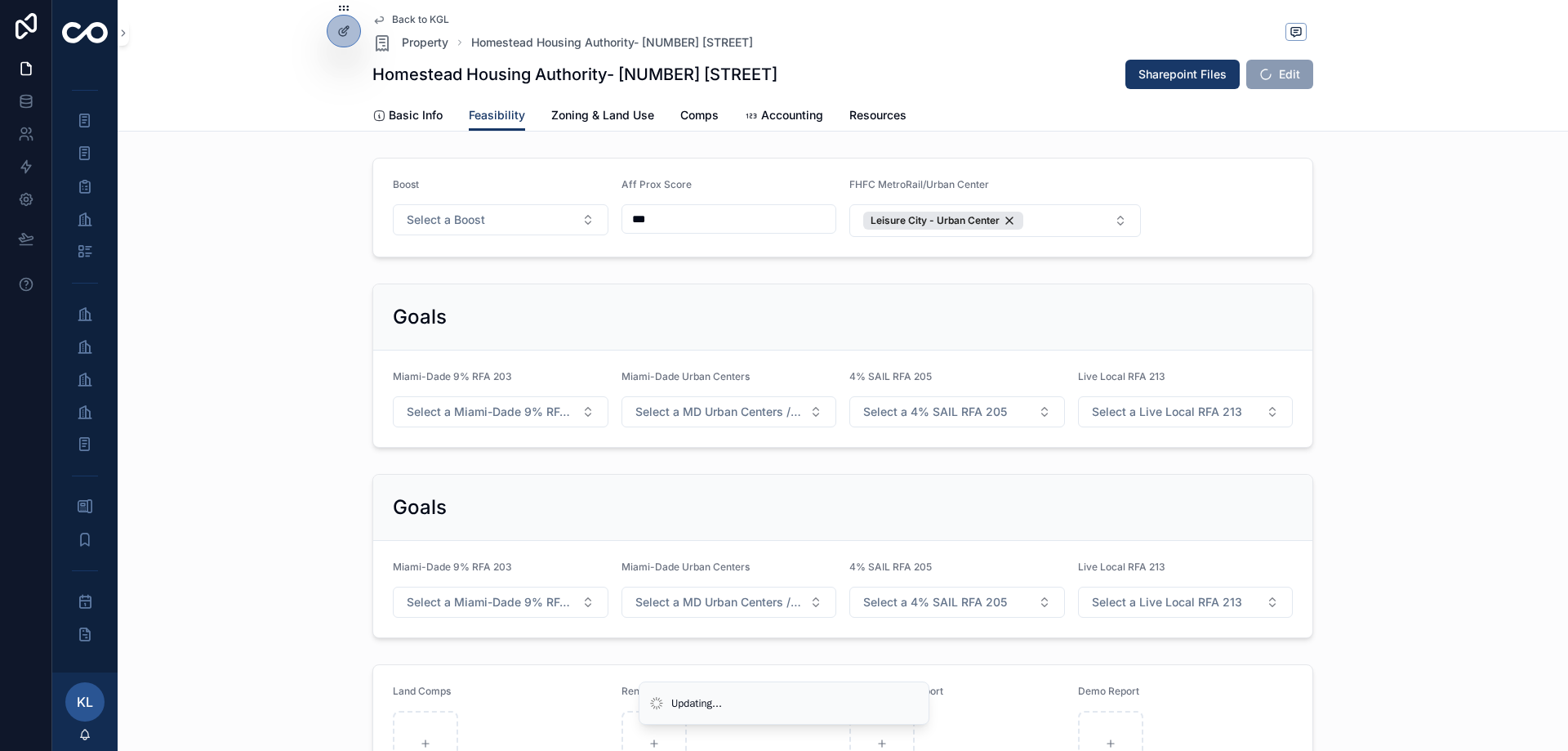 type on "***" 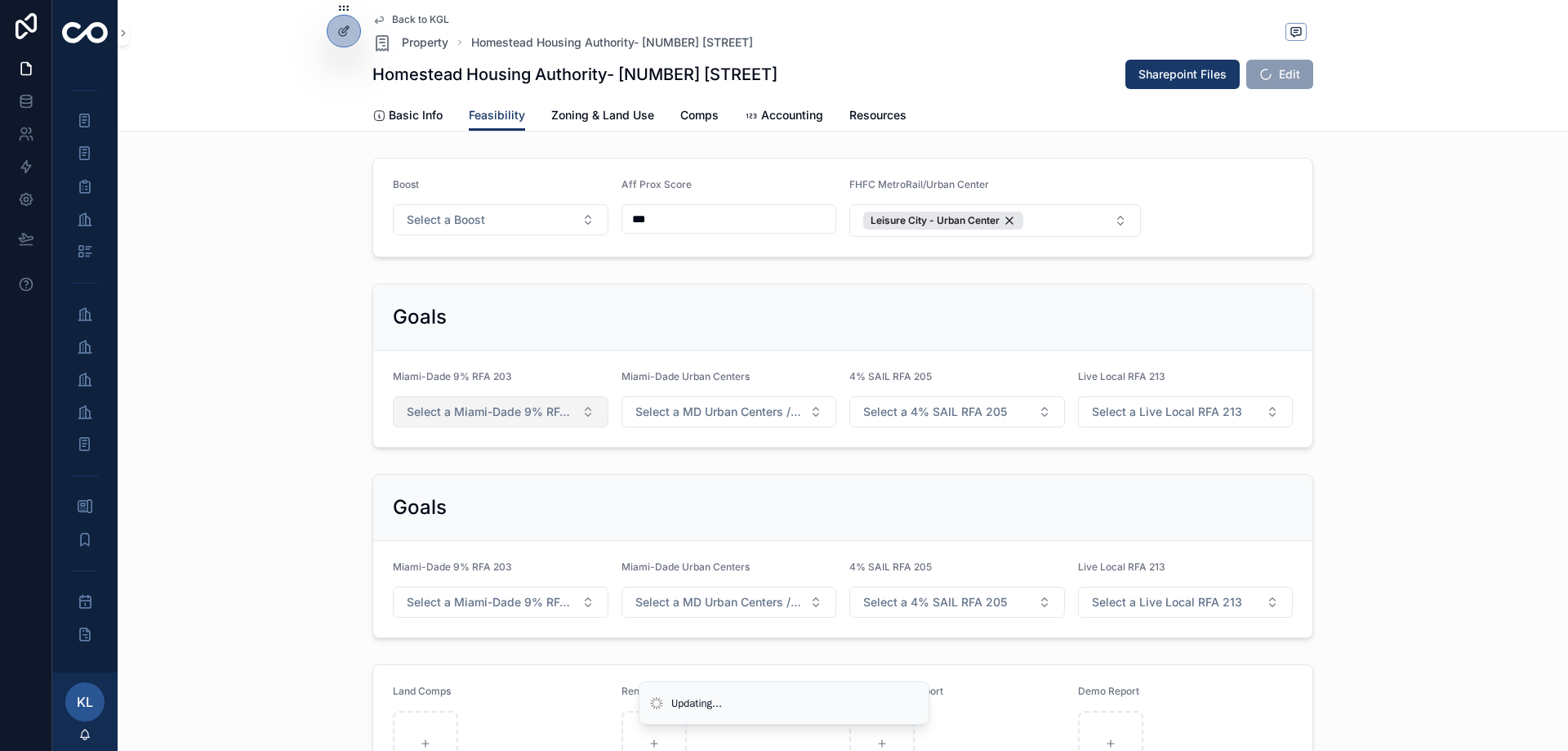 click on "Select a Miami-Dade 9% RFA 203" at bounding box center [491, 412] 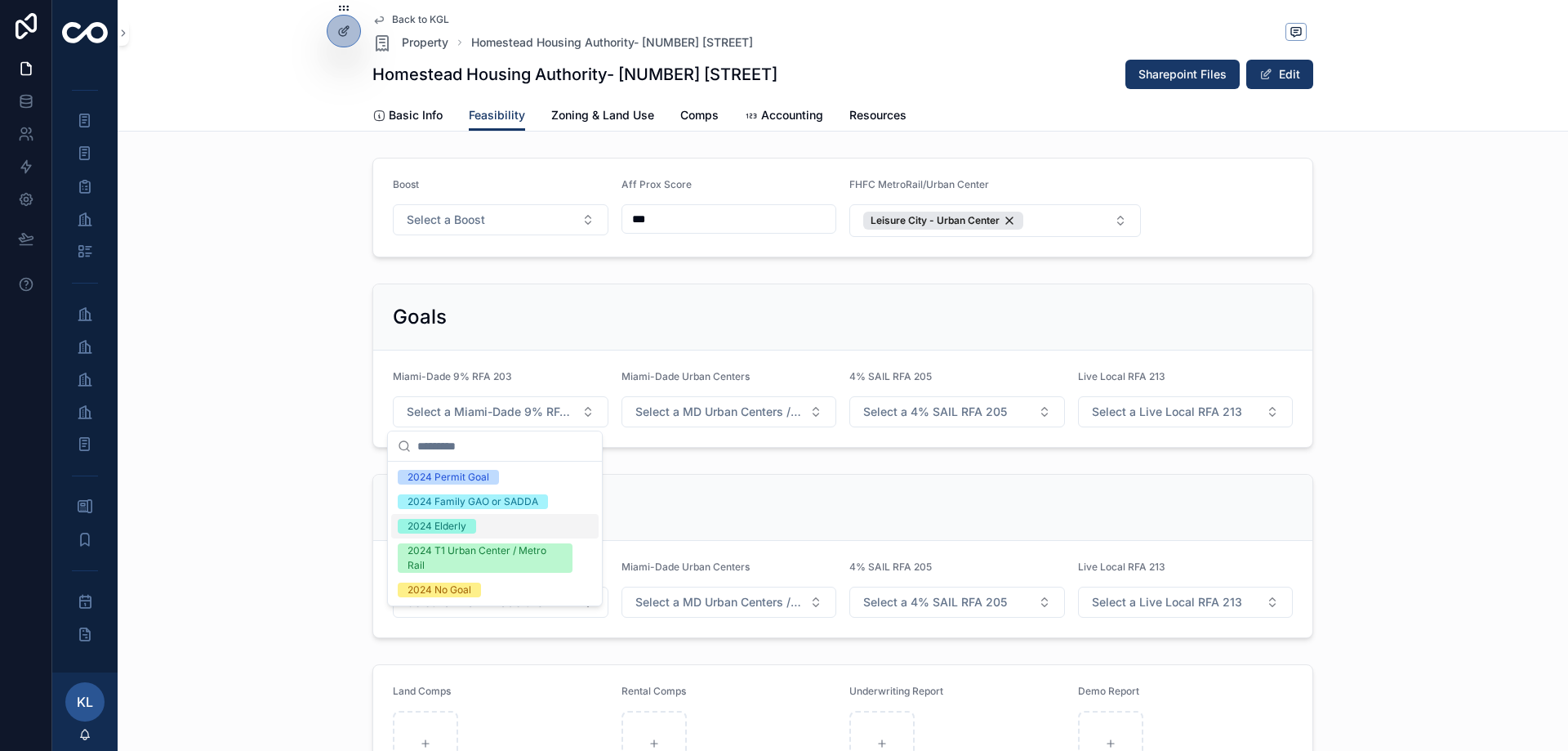 scroll, scrollTop: 82, scrollLeft: 0, axis: vertical 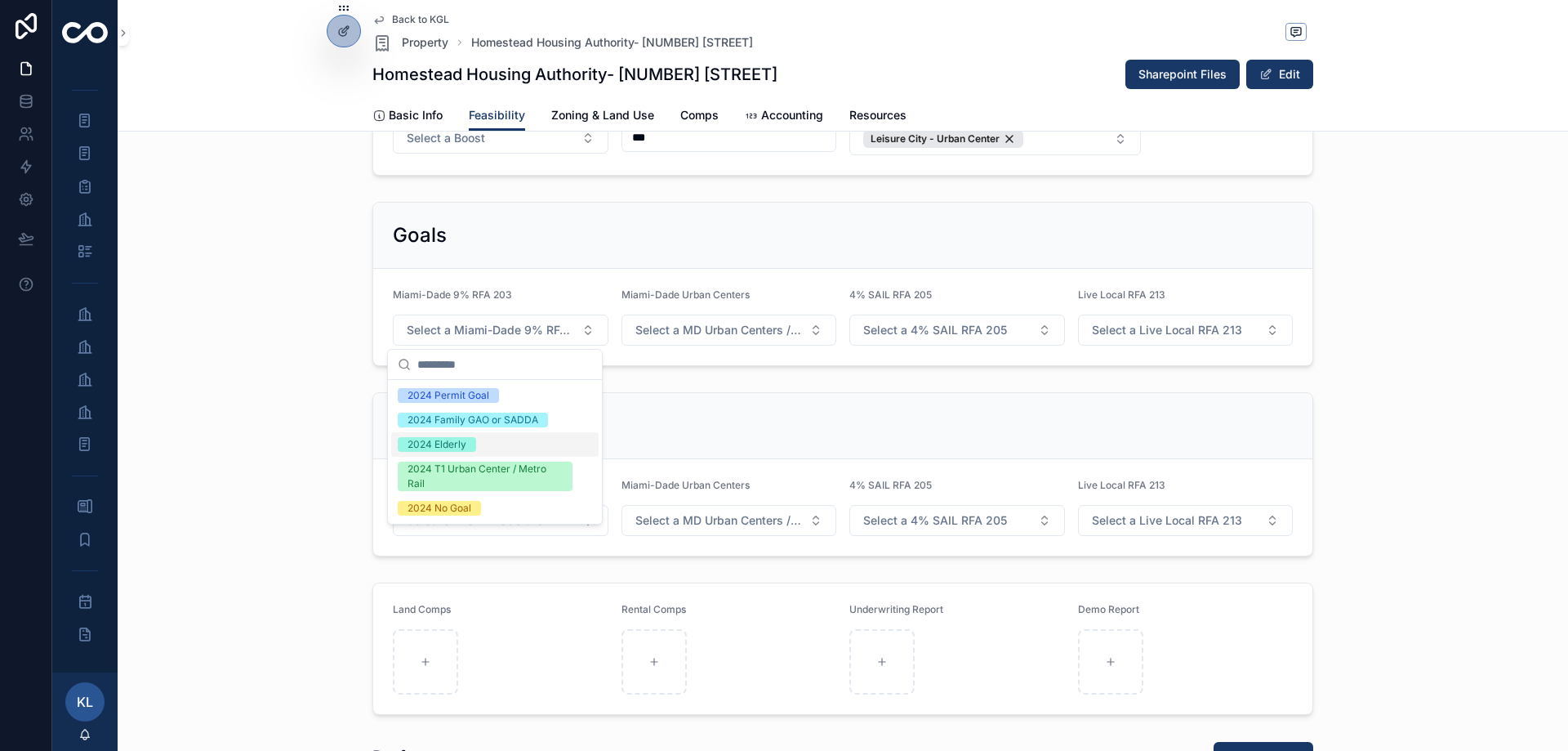 click on "2024 Elderly" at bounding box center (437, 445) 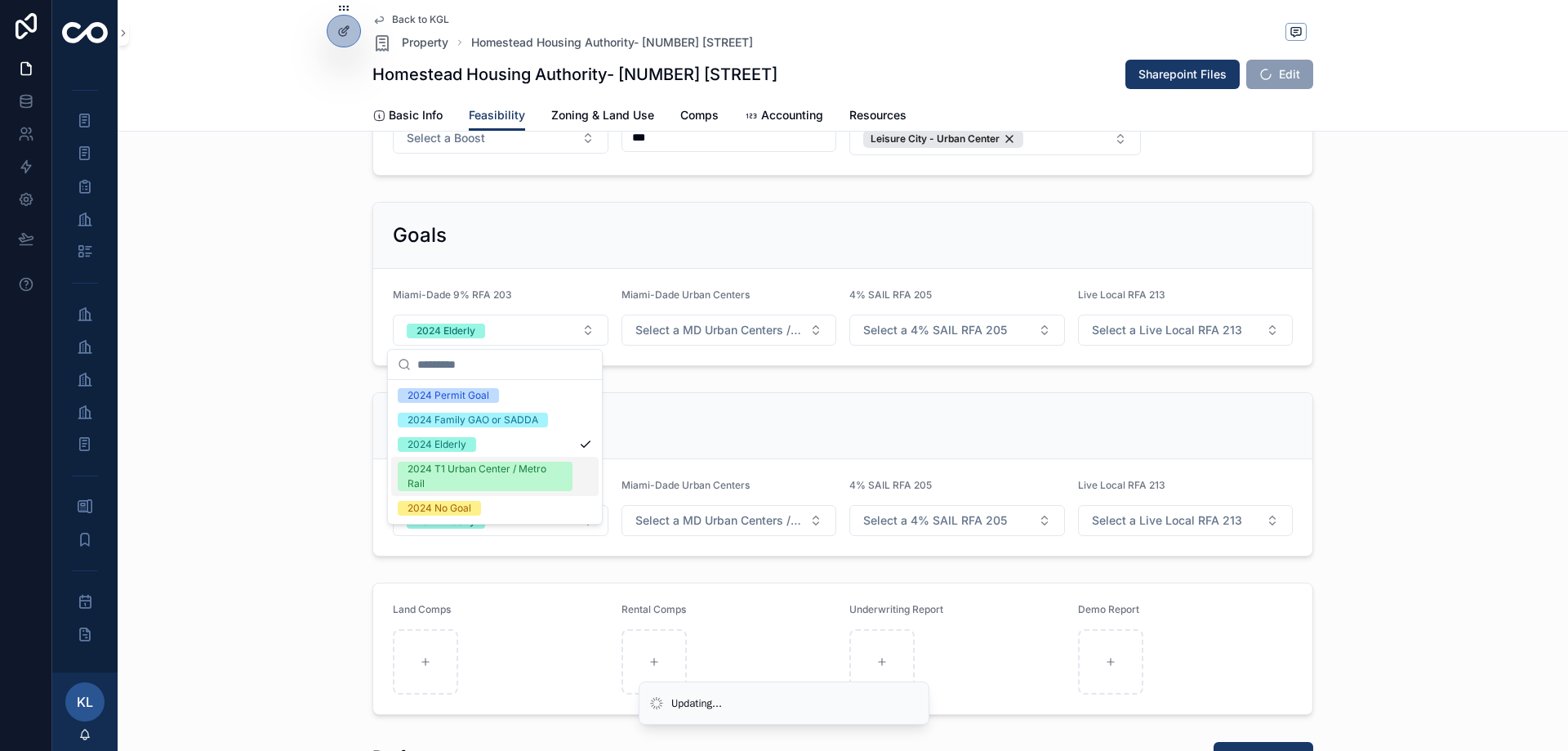 click on "Goals Miami-Dade 9% RFA 203 2024 Elderly Miami-Dade Urban Centers Select a MD Urban Centers / MetroRail 4% SAIL RFA 205 Select a 4% SAIL RFA 205 Live Local RFA 213 Select a Live Local RFA 213" at bounding box center (843, 474) 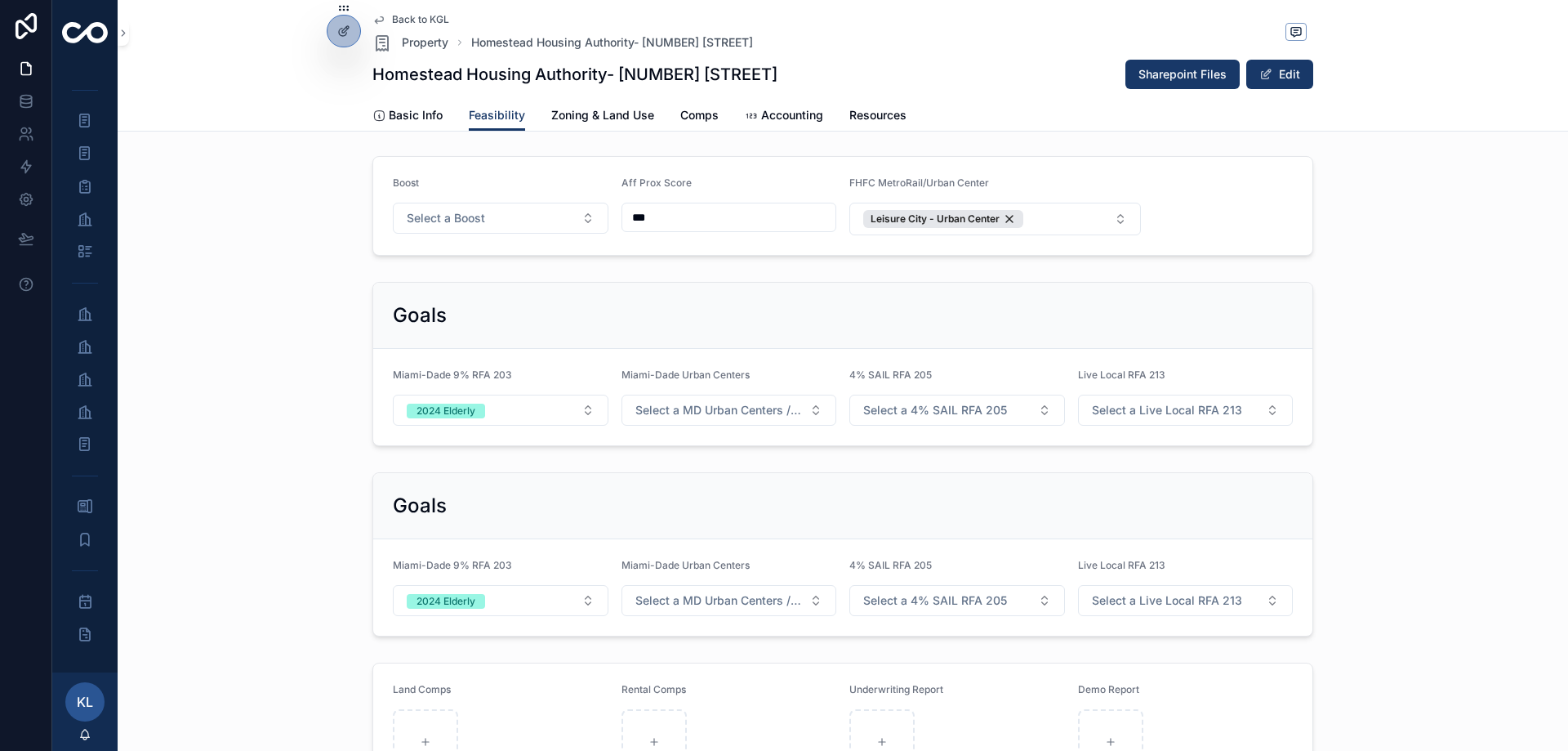 scroll, scrollTop: 0, scrollLeft: 0, axis: both 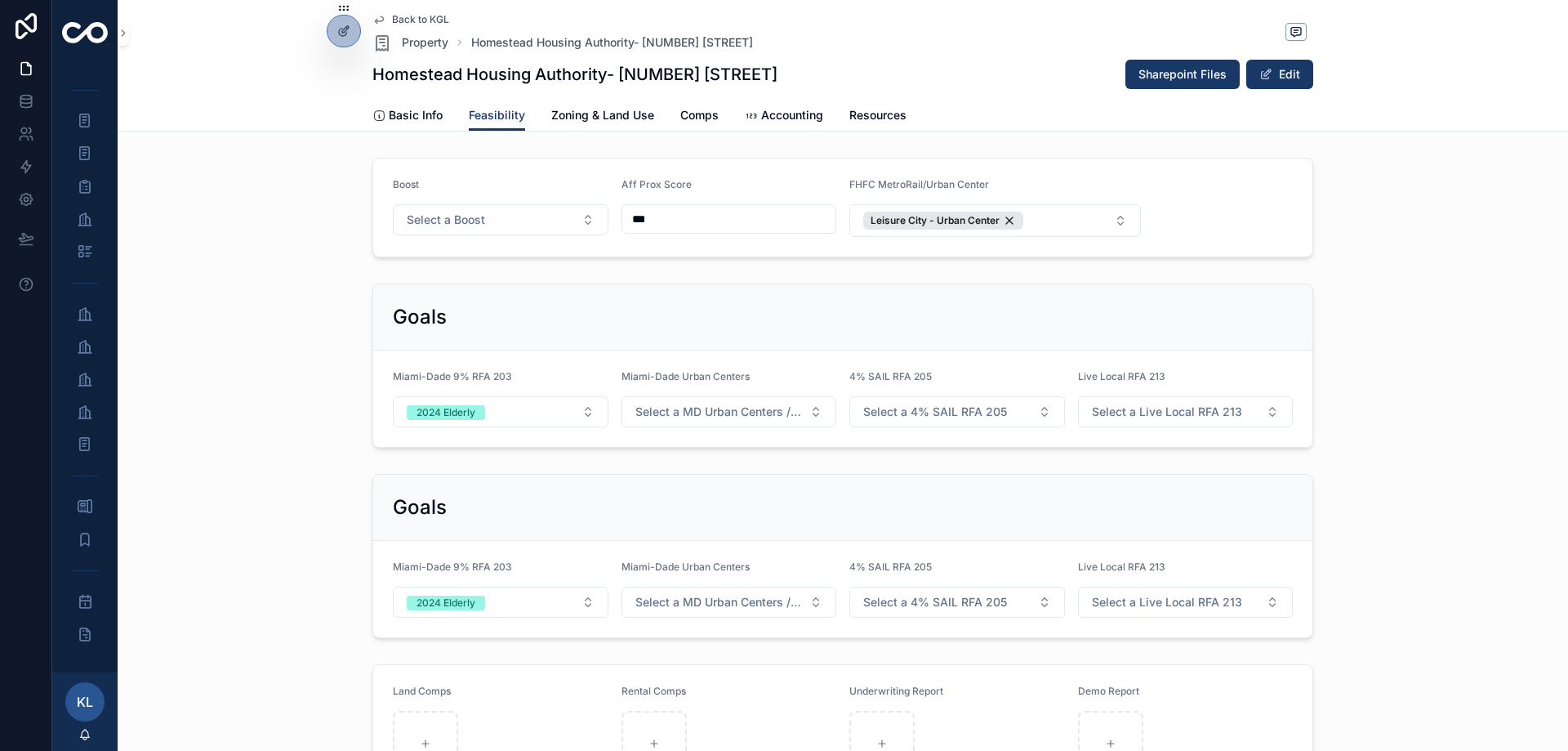click on "Boost Select a Boost Aff Prox Score *** FHFC MetroRail/Urban Center Leisure City - Urban Center" at bounding box center [843, 208] 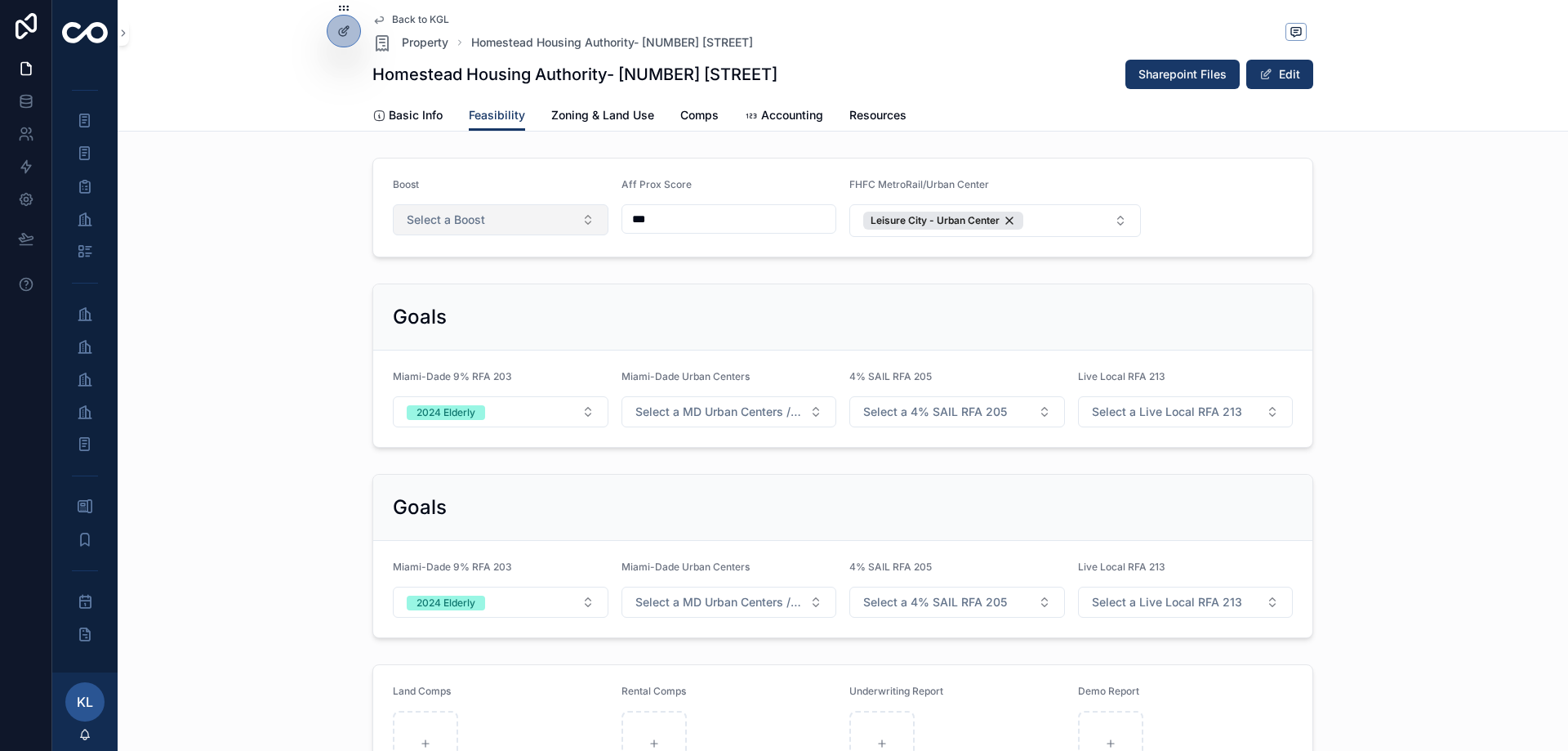 click on "Select a Boost" at bounding box center (501, 220) 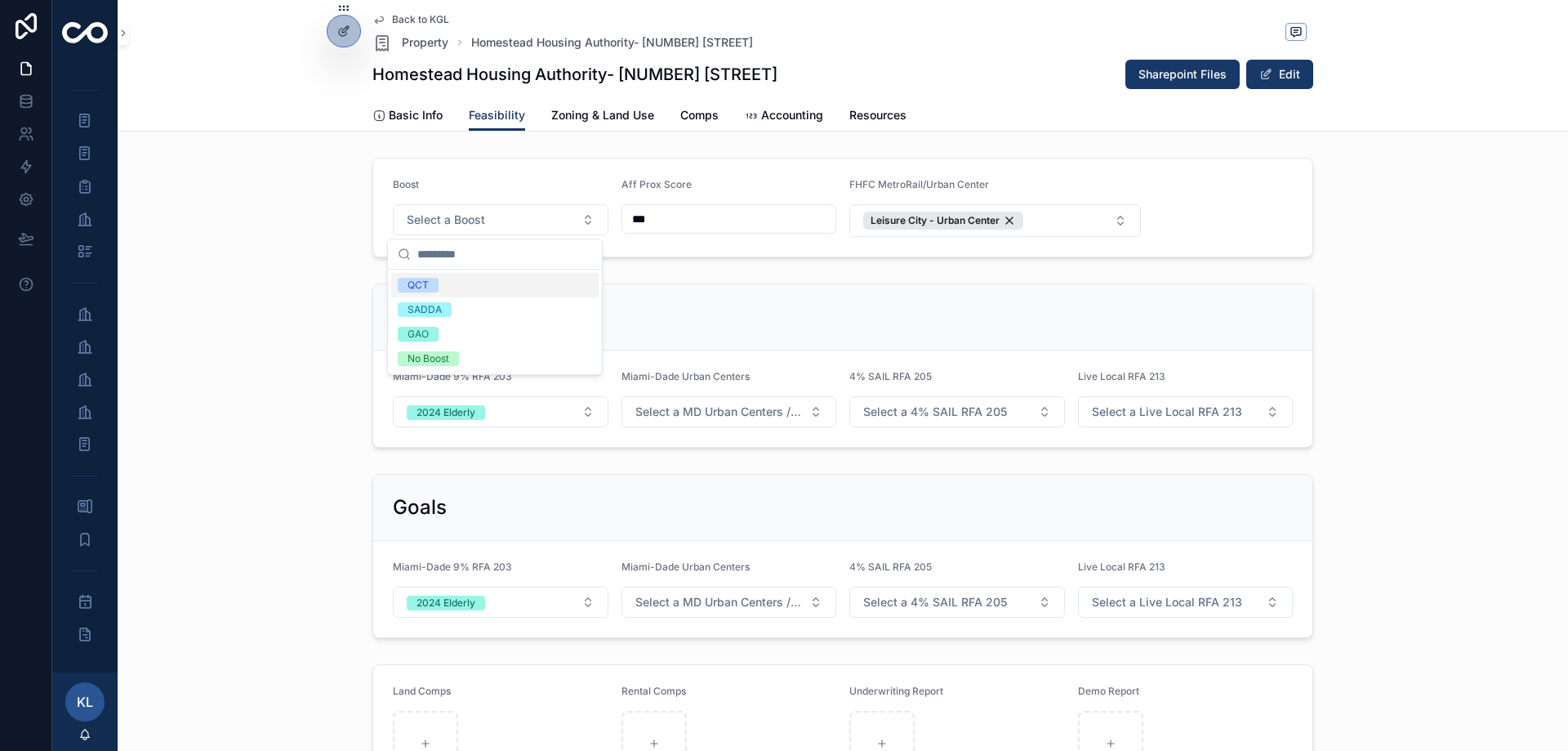 click on "QCT" at bounding box center [418, 285] 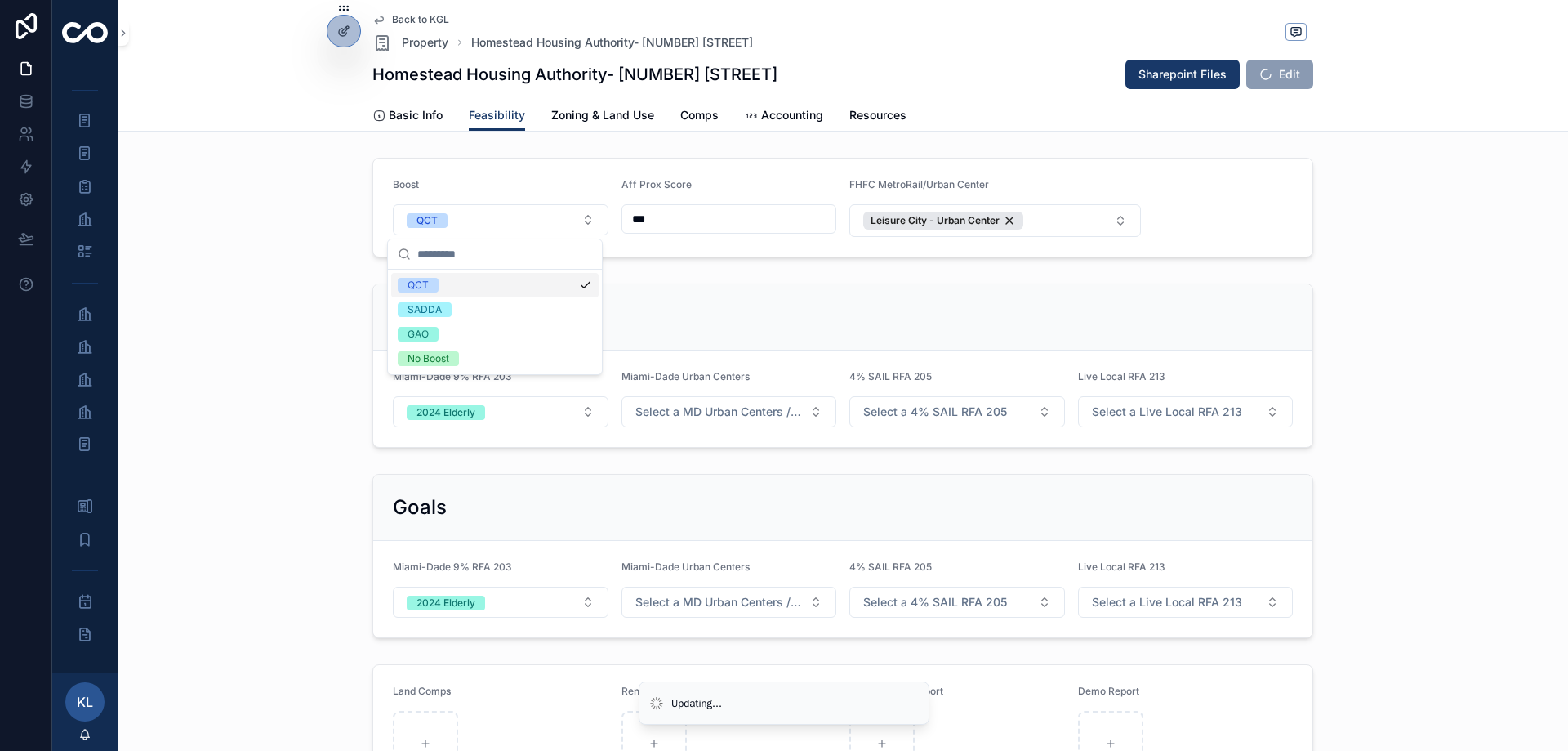 click on "Goals Miami-Dade 9% RFA 203 2024 Elderly Miami-Dade Urban Centers Select a MD Urban Centers / MetroRail 4% SAIL RFA 205 Select a 4% SAIL RFA 205 Live Local RFA 213 Select a Live Local RFA 213" at bounding box center (843, 365) 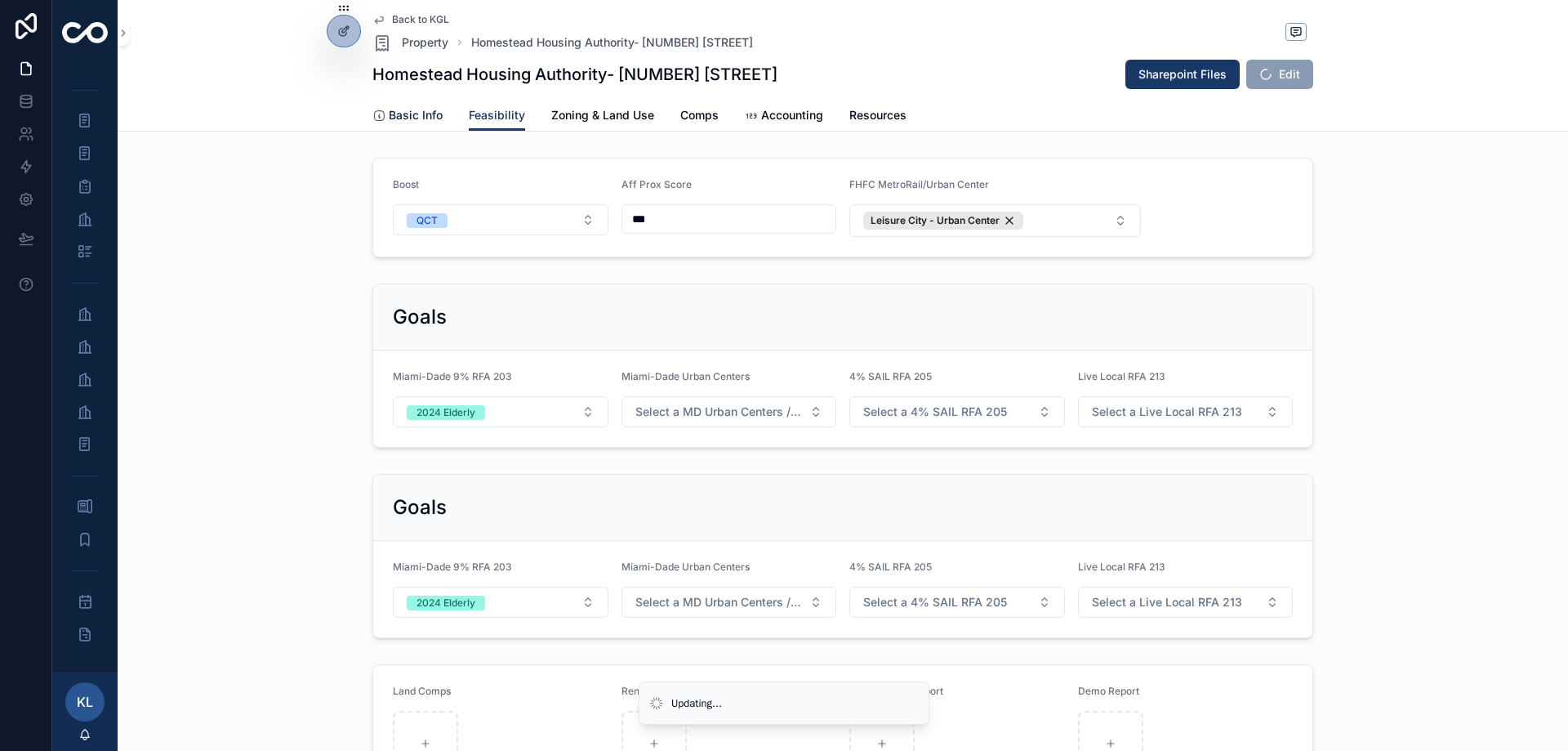 click on "Basic Info" at bounding box center [416, 115] 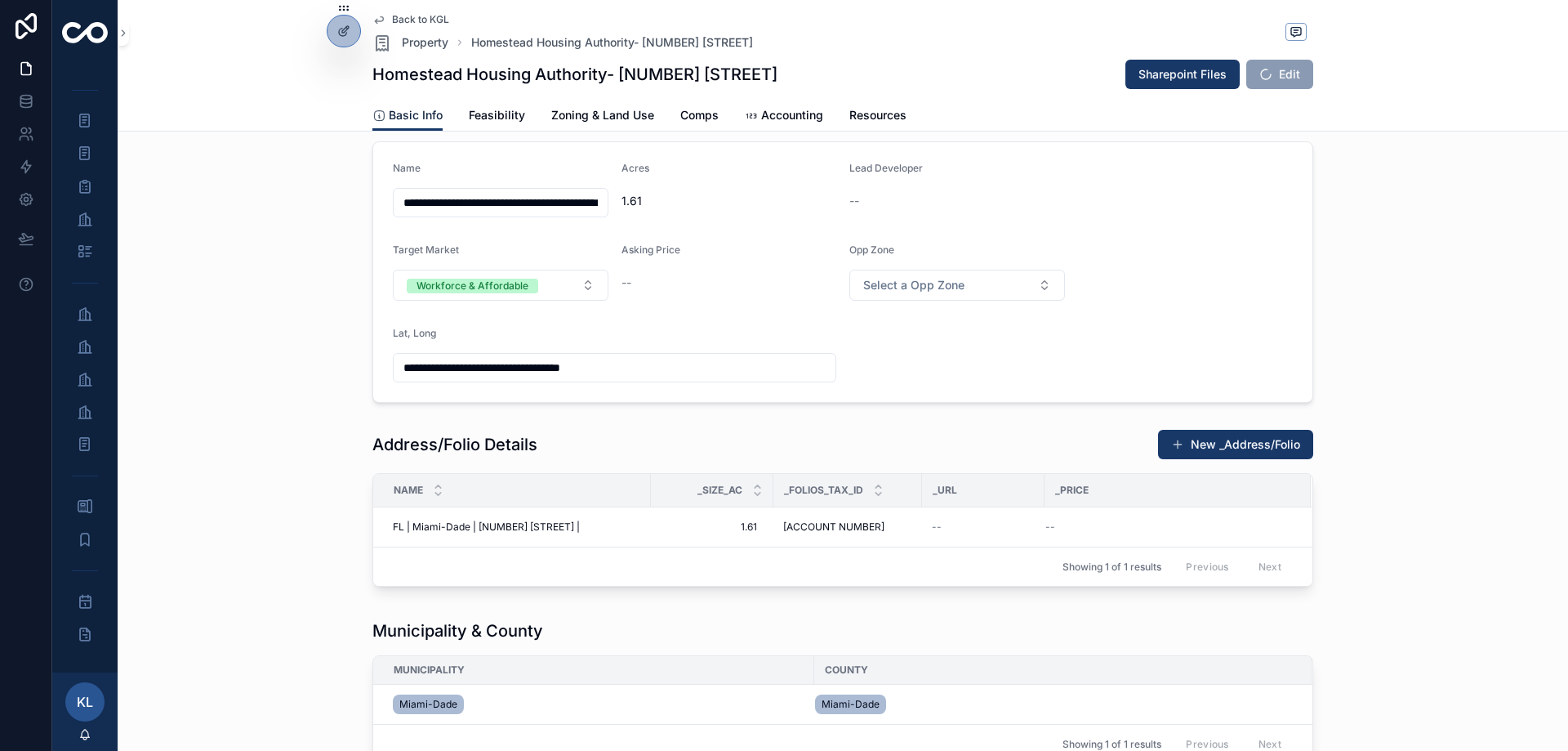 scroll, scrollTop: 245, scrollLeft: 0, axis: vertical 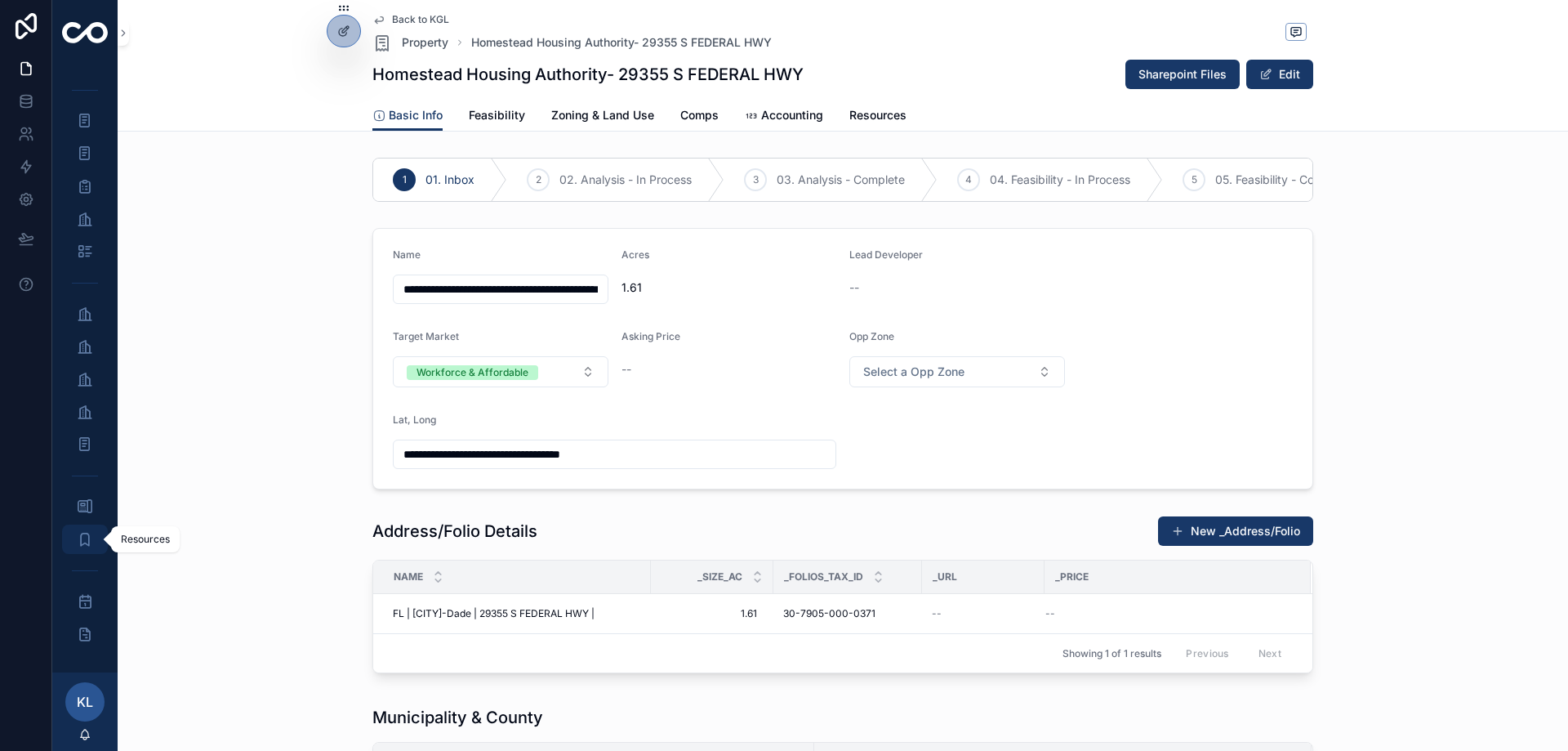 click at bounding box center (85, 539) 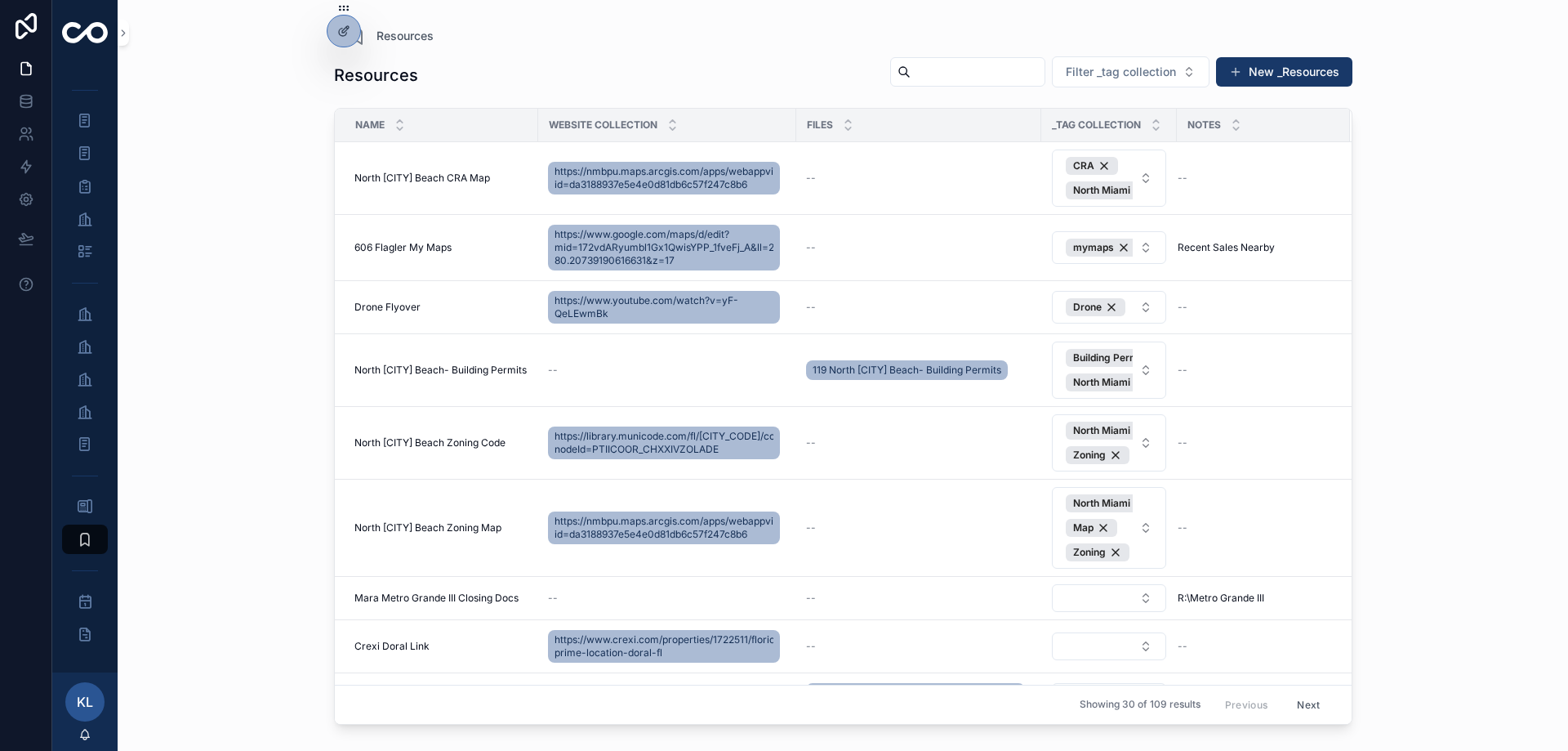 click at bounding box center [978, 72] 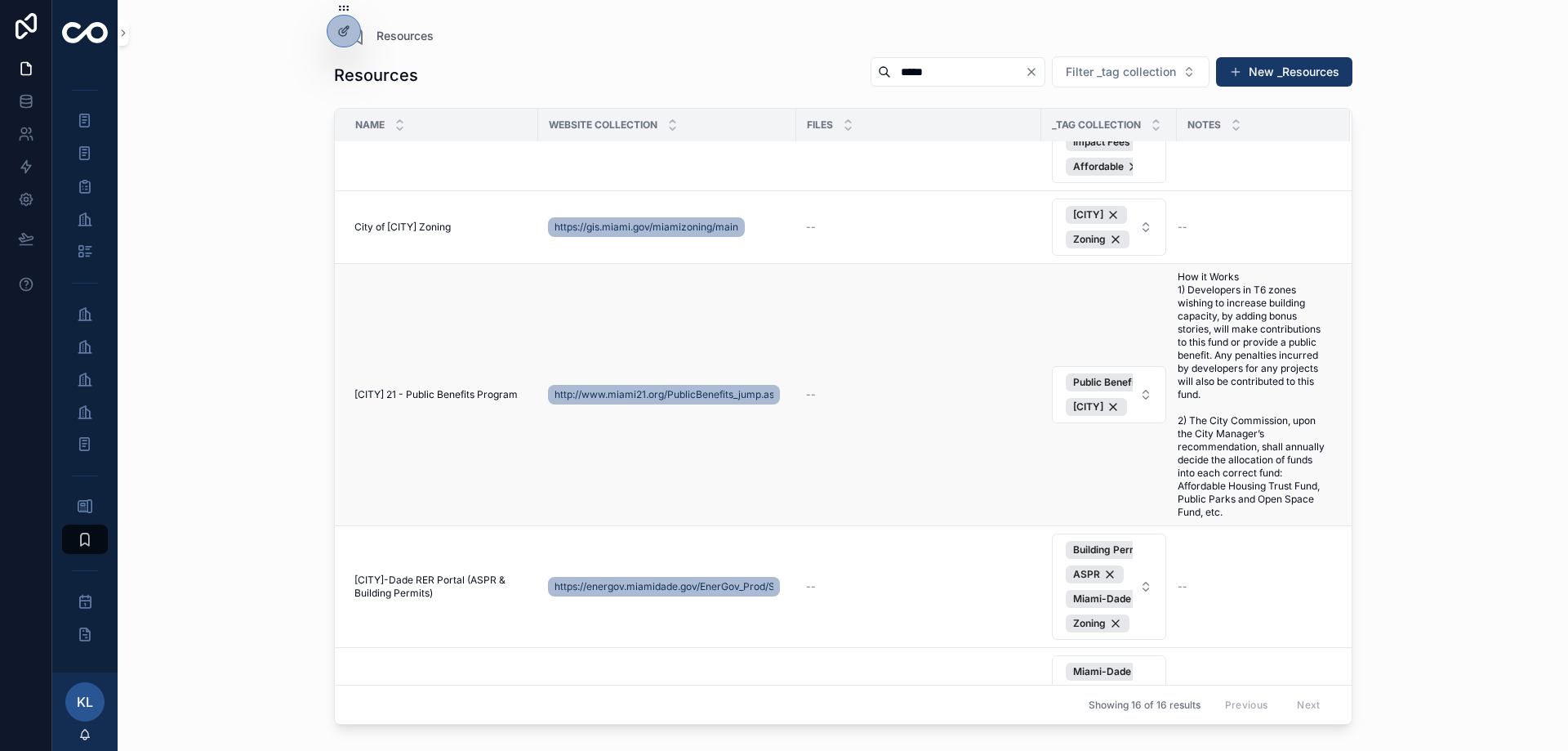 scroll, scrollTop: 572, scrollLeft: 0, axis: vertical 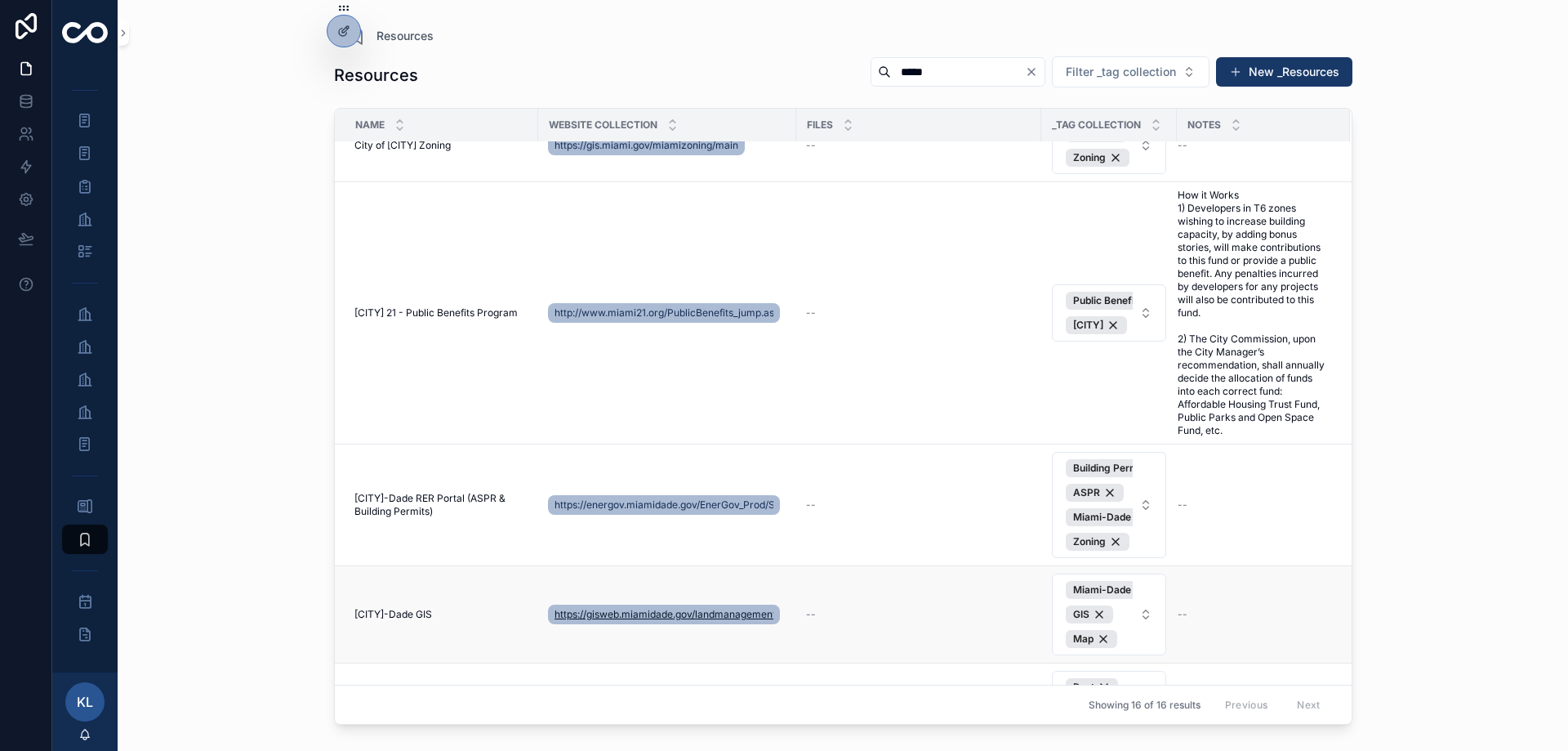 type on "*****" 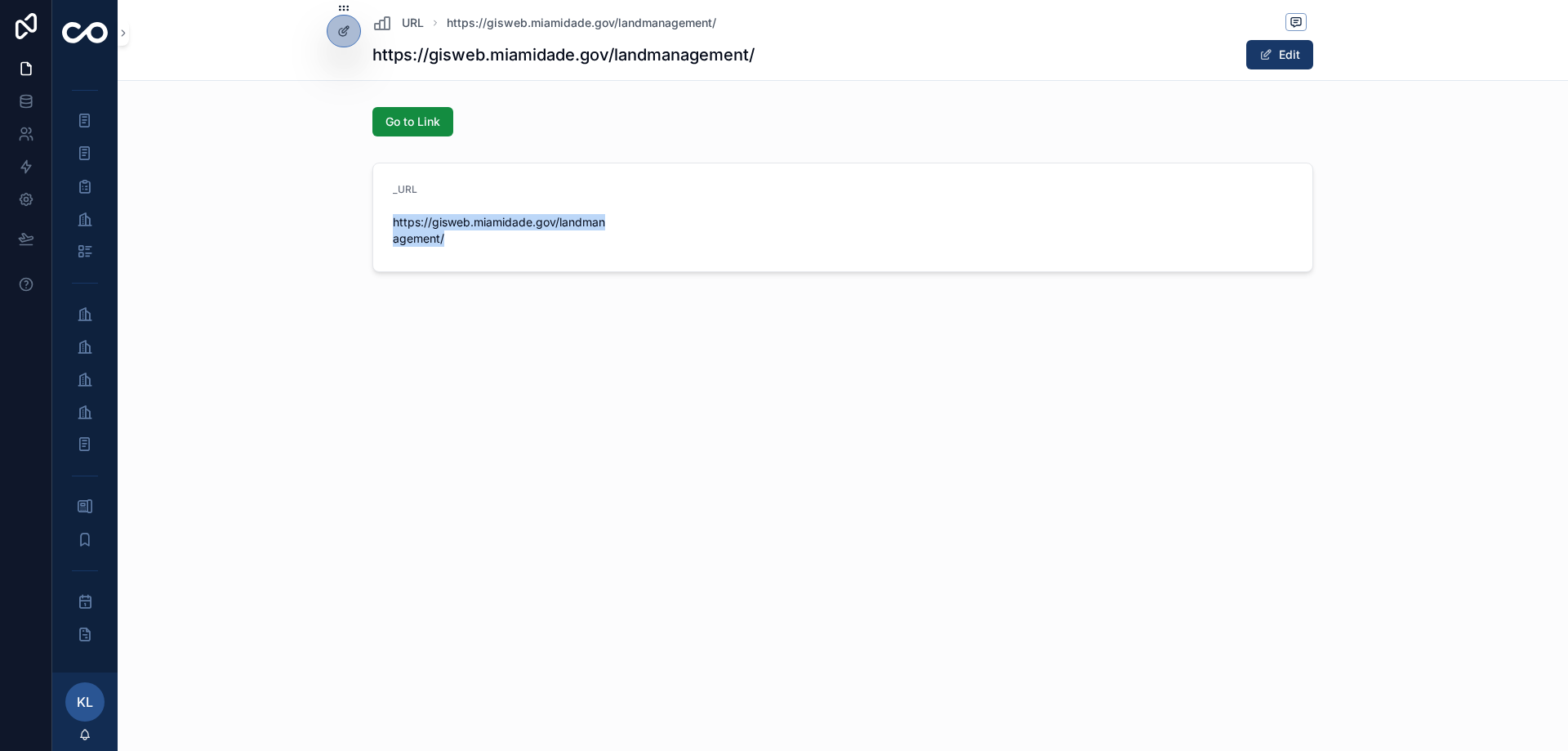drag, startPoint x: 501, startPoint y: 257, endPoint x: 331, endPoint y: 217, distance: 174.64249 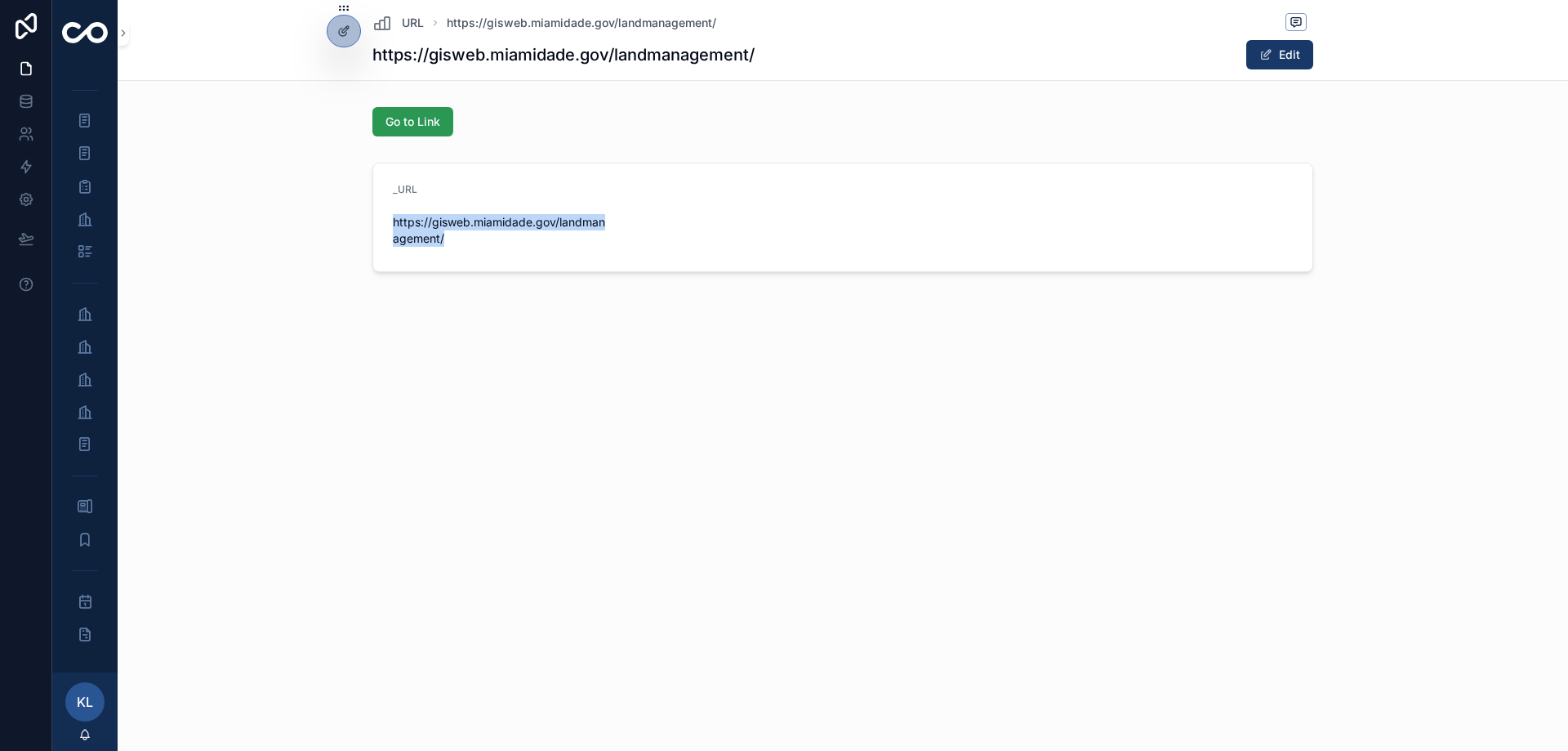 click on "Go to Link" at bounding box center [412, 122] 